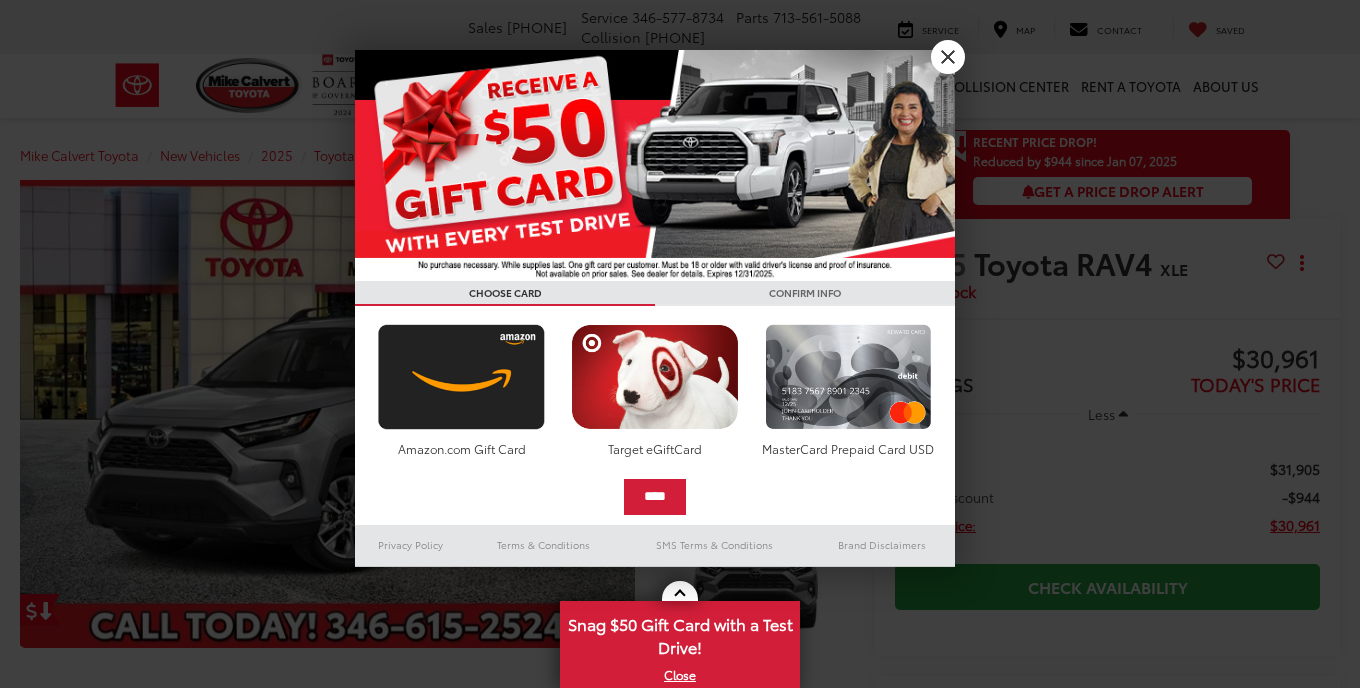 scroll, scrollTop: 0, scrollLeft: 0, axis: both 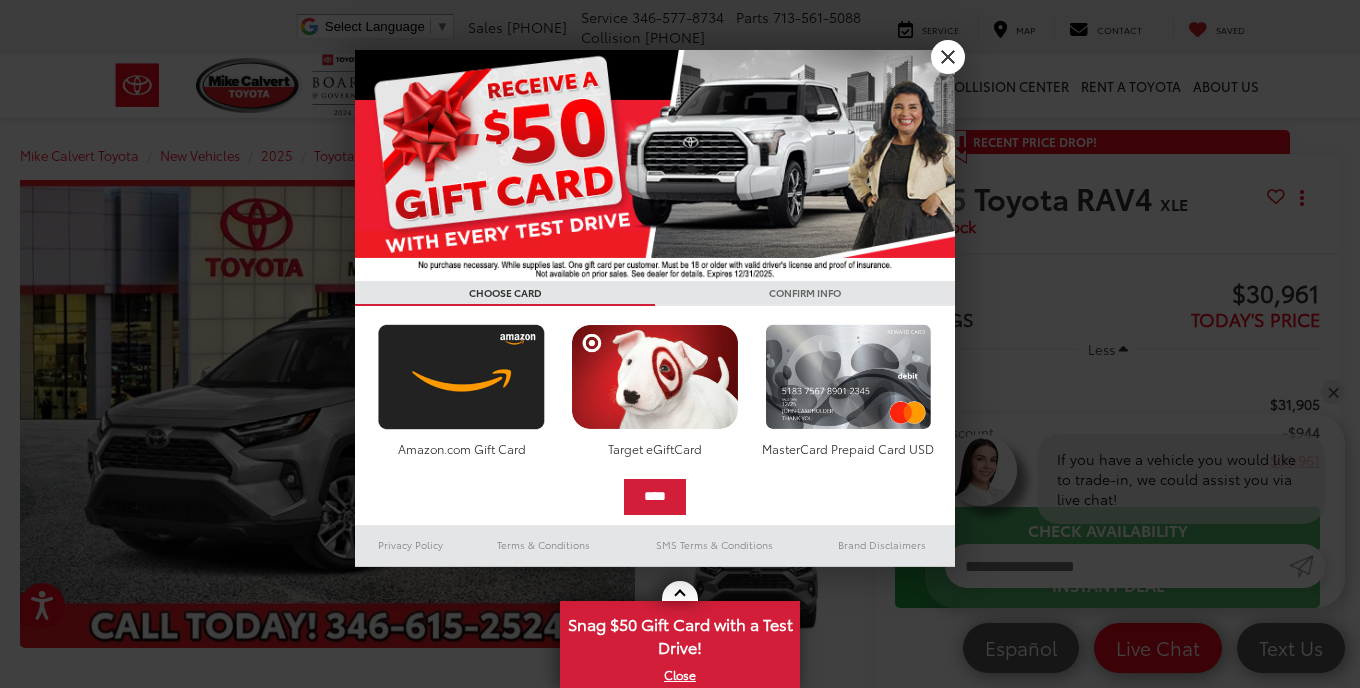 click on "X" at bounding box center (948, 57) 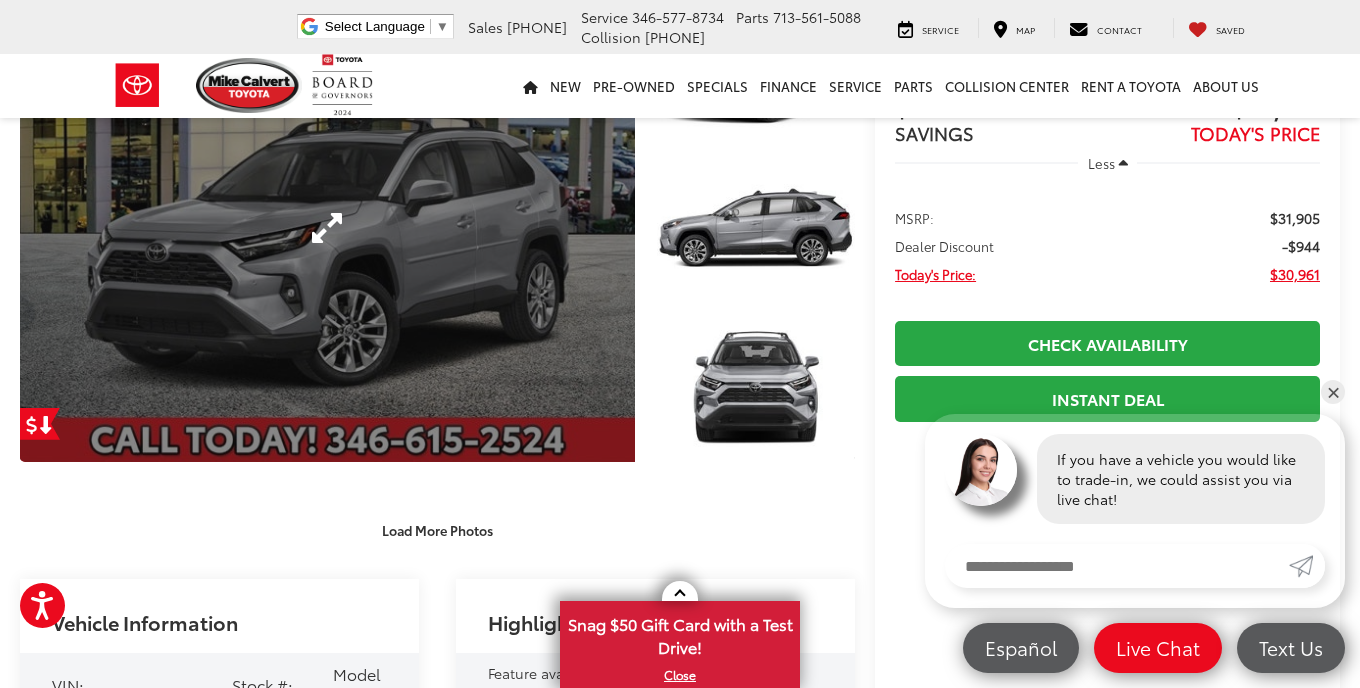 scroll, scrollTop: 229, scrollLeft: 0, axis: vertical 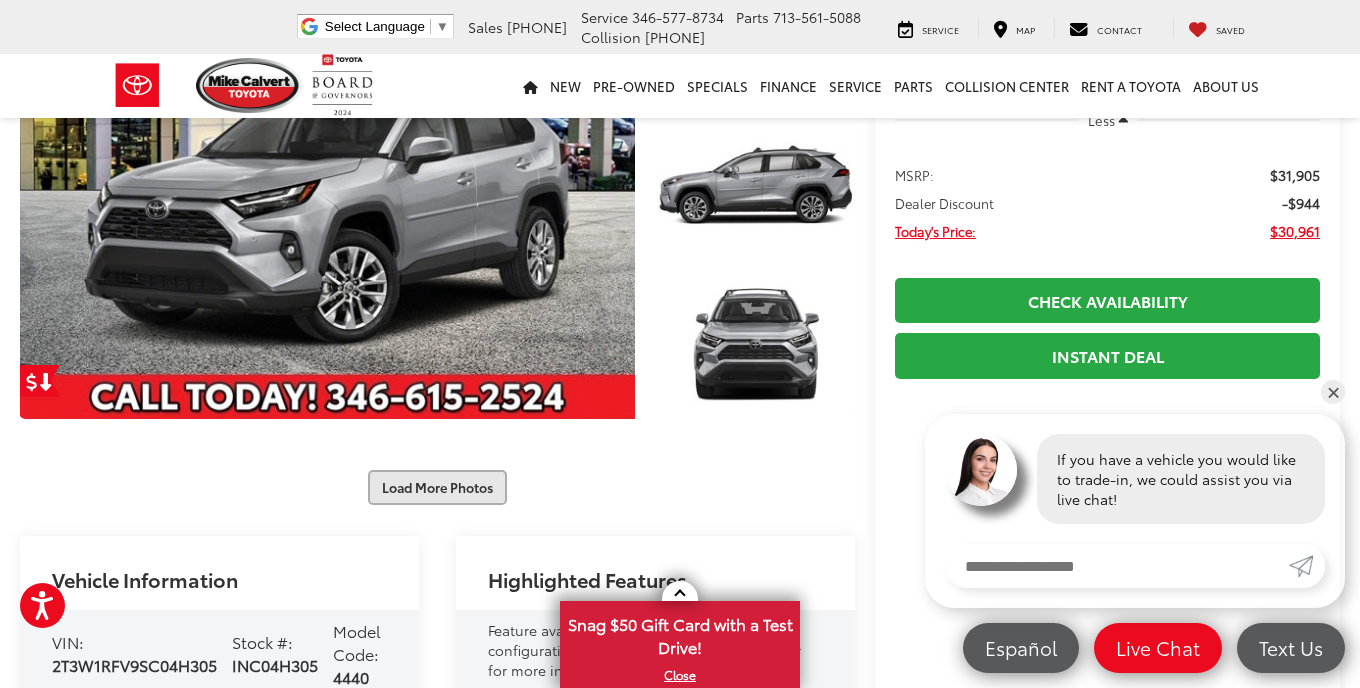 click on "Load More Photos" at bounding box center [437, 487] 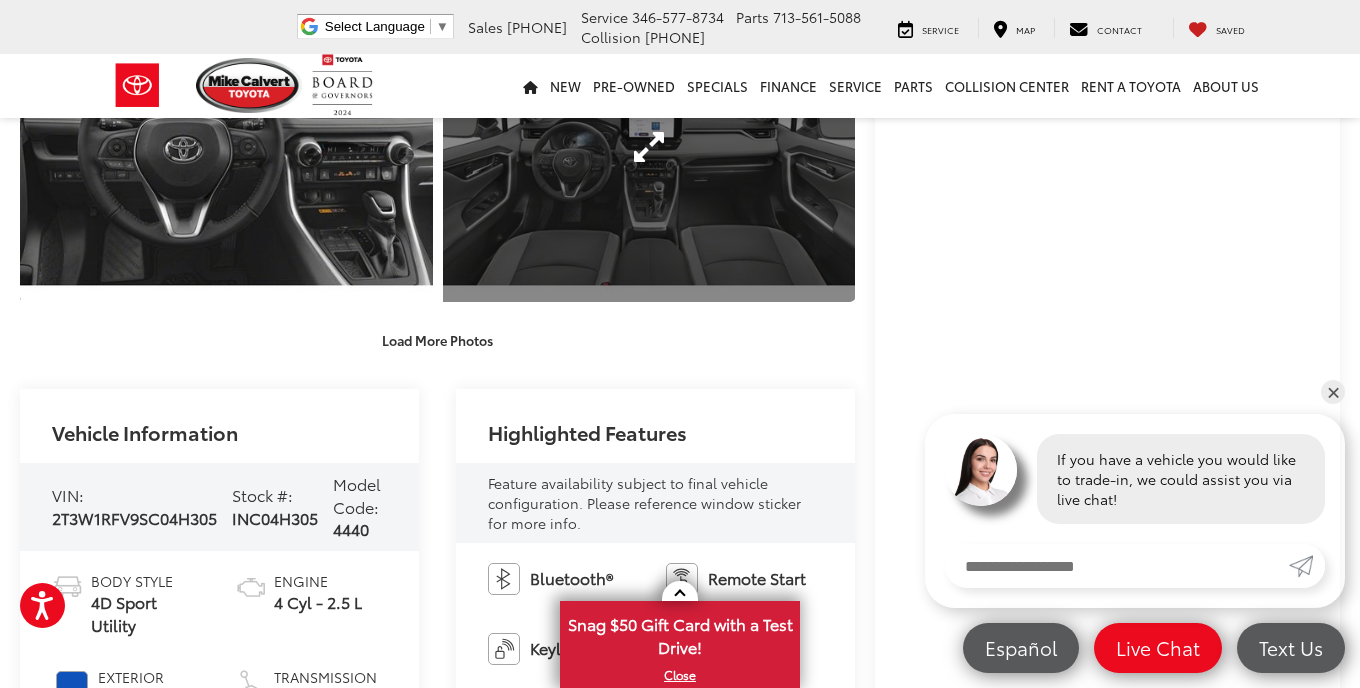 scroll, scrollTop: 1050, scrollLeft: 0, axis: vertical 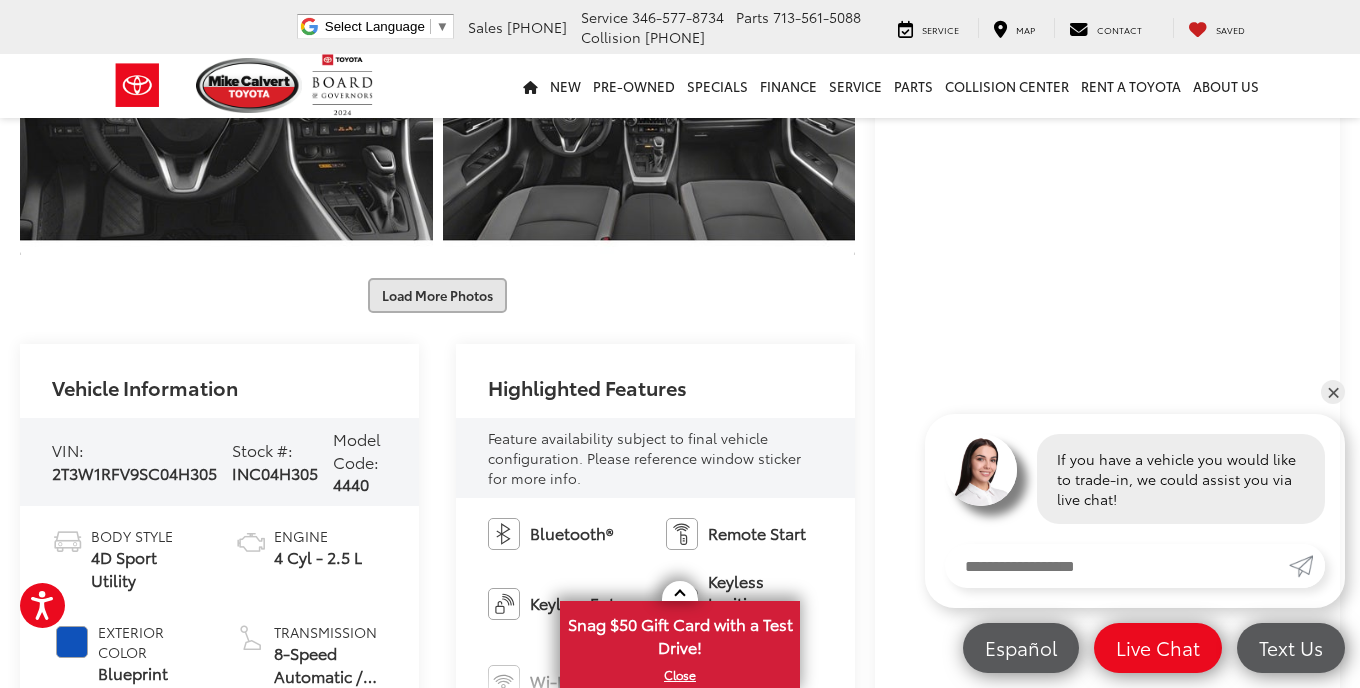 click on "Load More Photos" at bounding box center (437, 295) 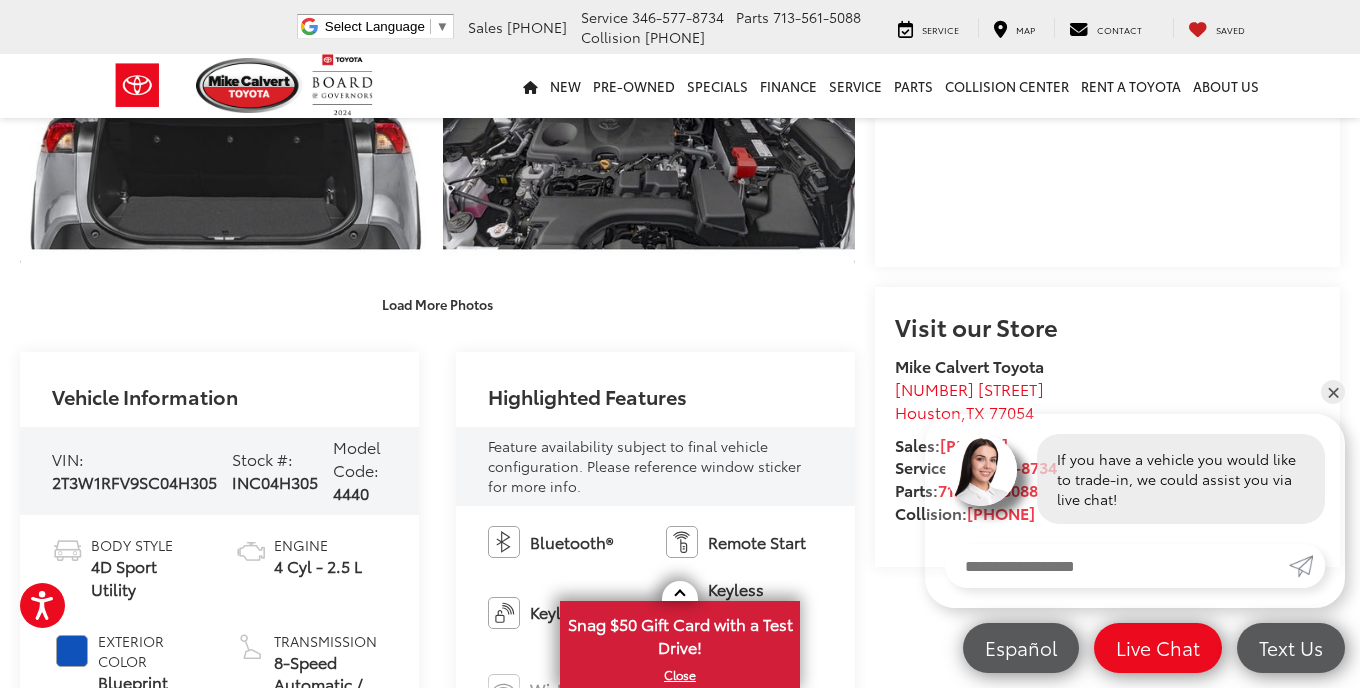 scroll, scrollTop: 1654, scrollLeft: 0, axis: vertical 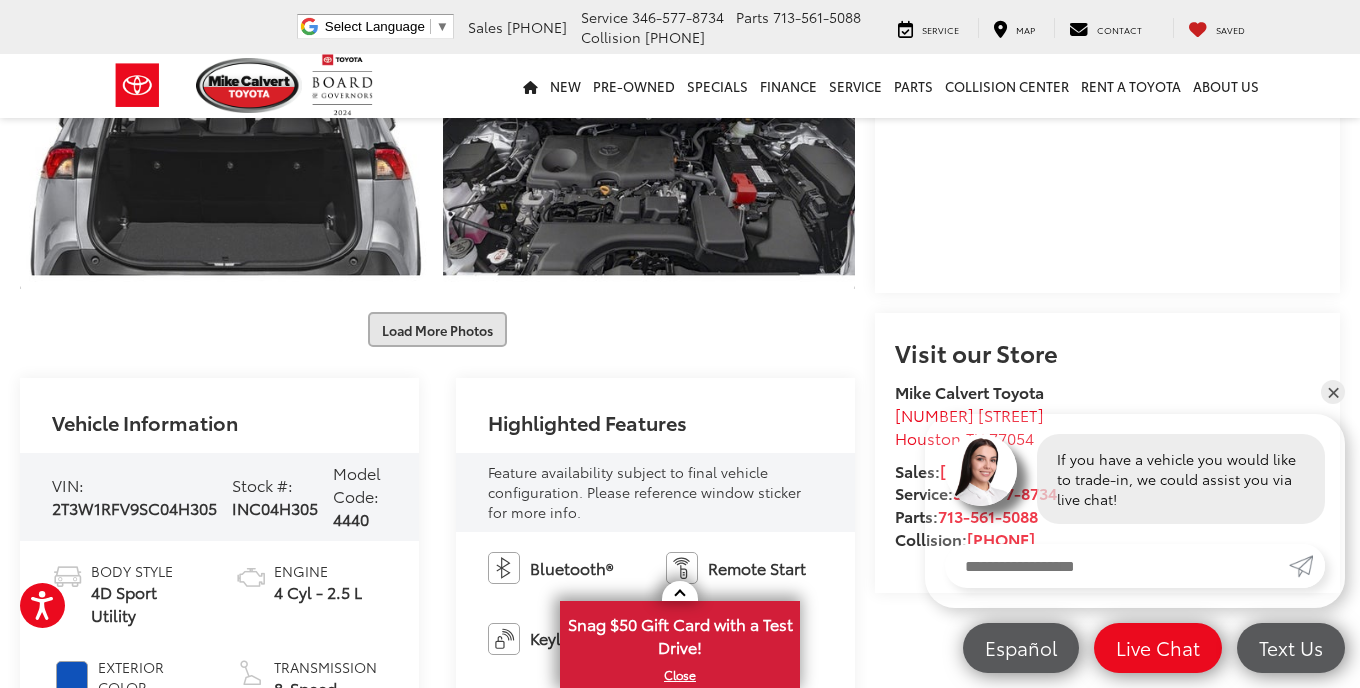 click on "Load More Photos" at bounding box center (437, 329) 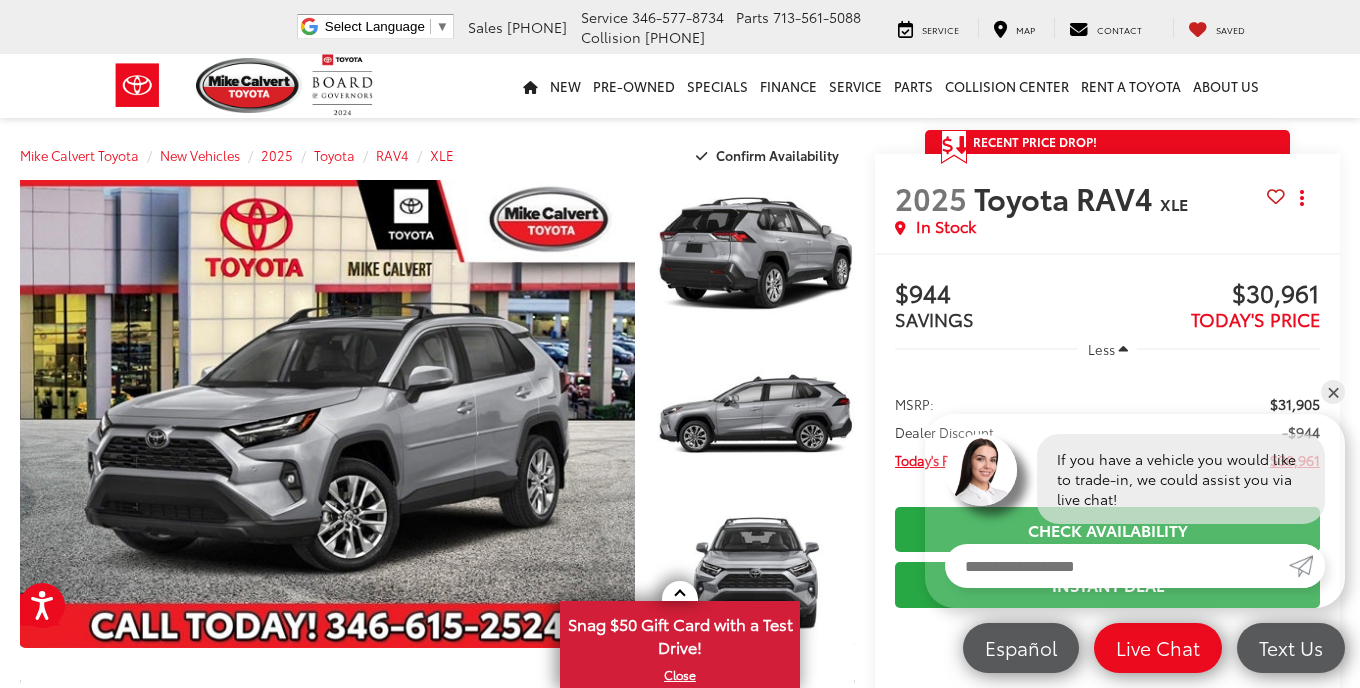 scroll, scrollTop: 0, scrollLeft: 0, axis: both 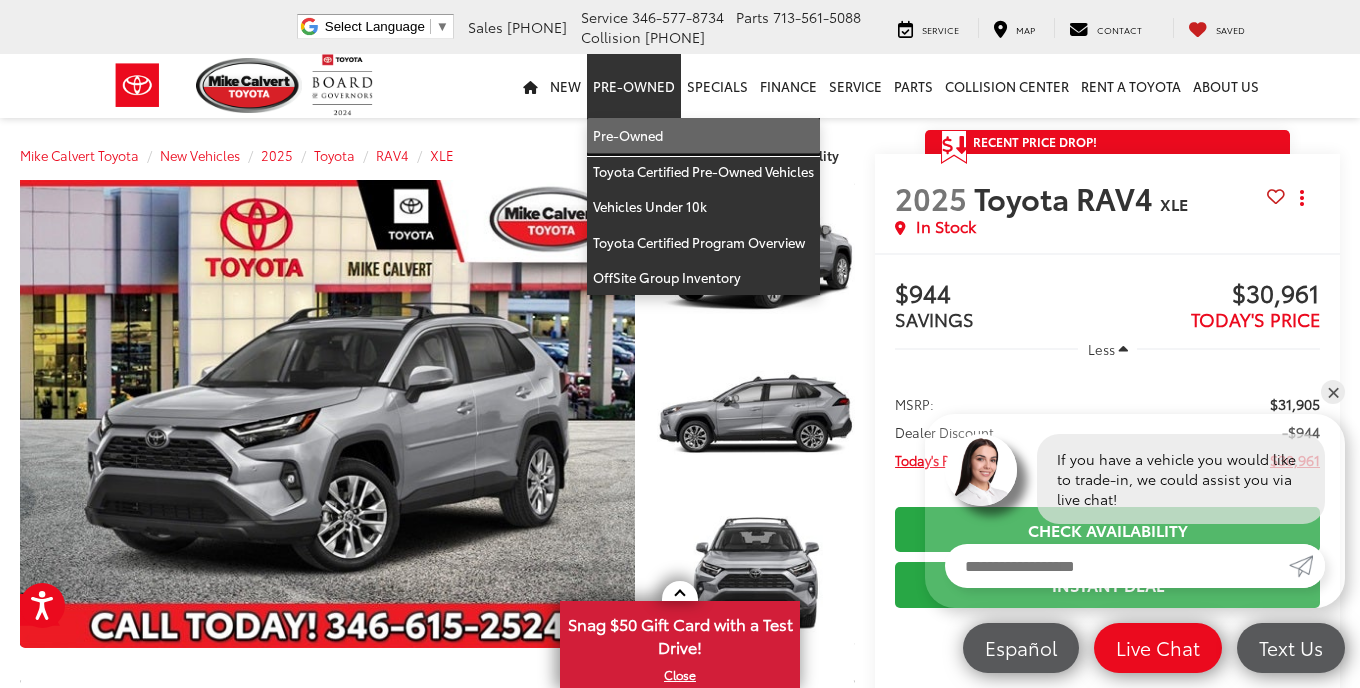 click on "Pre-Owned" at bounding box center (703, 136) 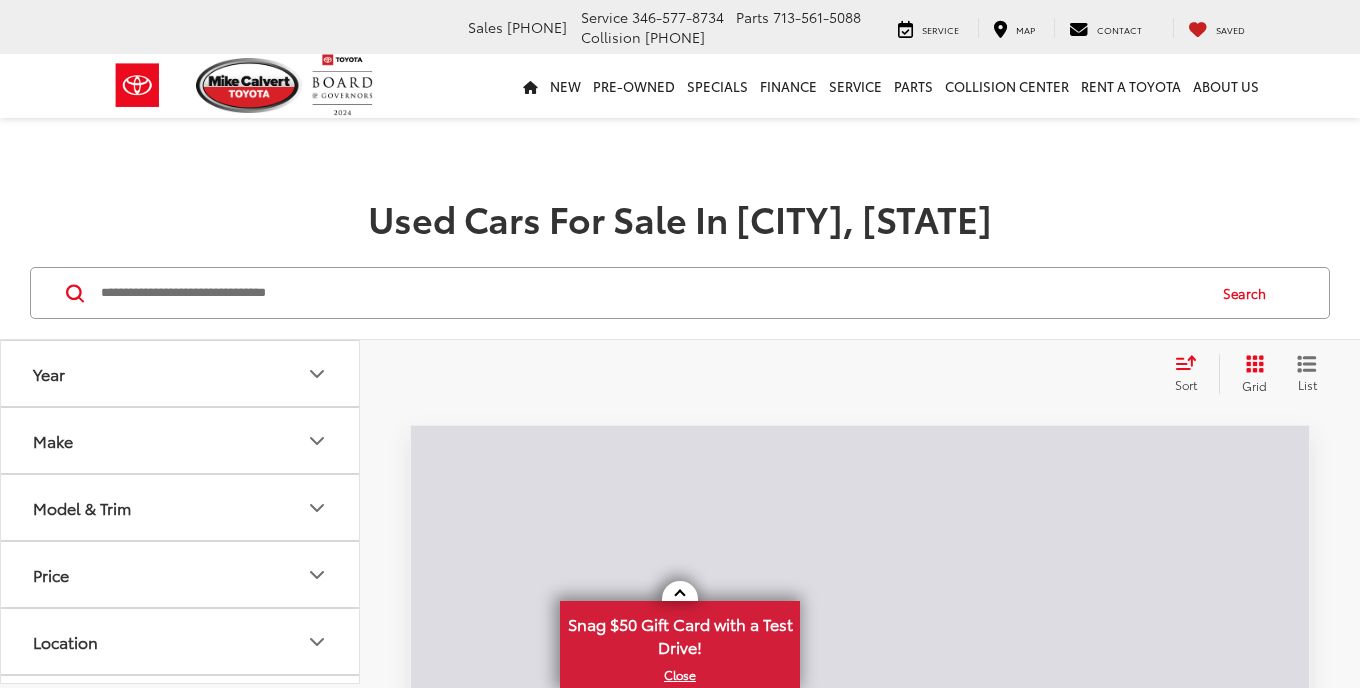 scroll, scrollTop: 0, scrollLeft: 0, axis: both 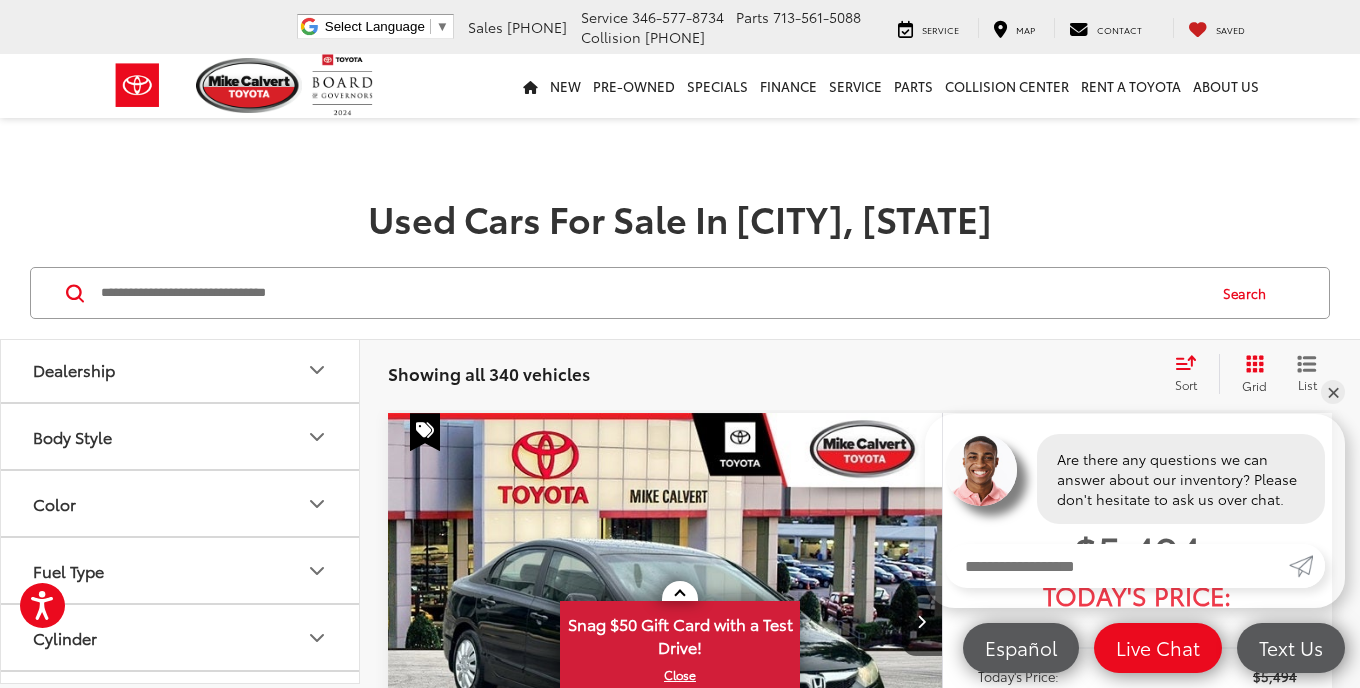 click 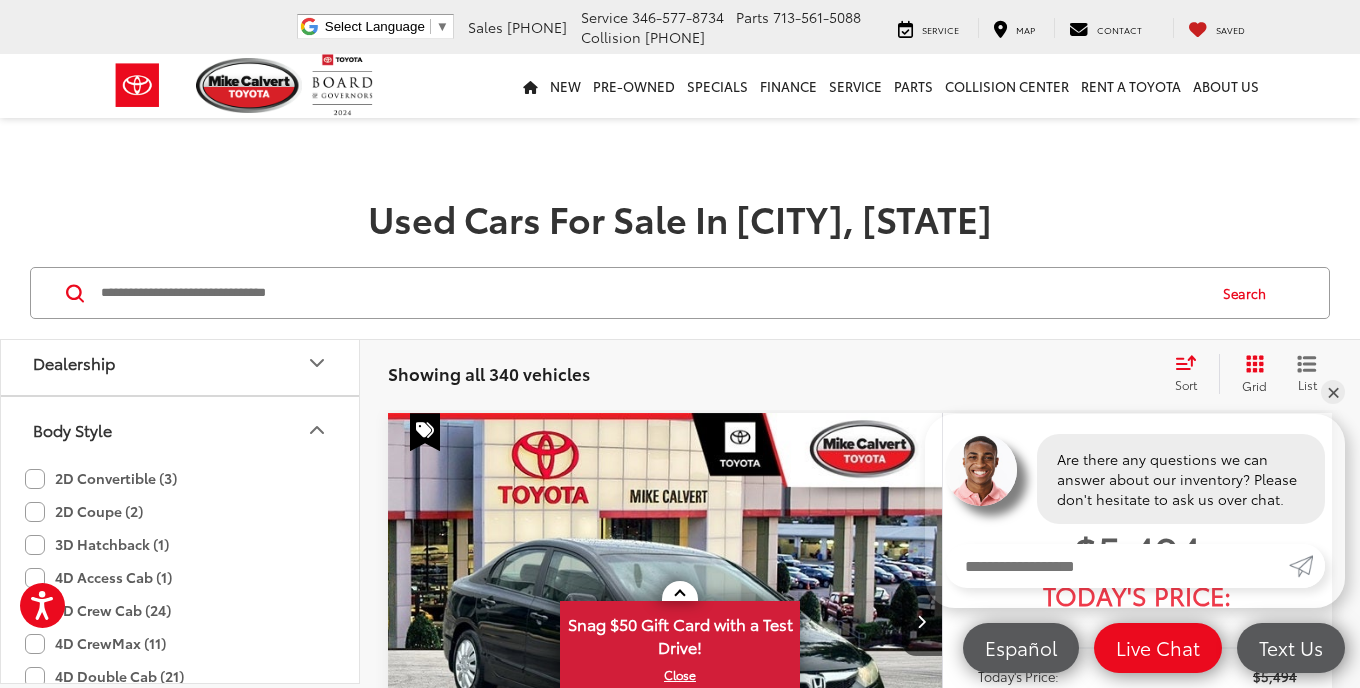 scroll, scrollTop: 240, scrollLeft: 0, axis: vertical 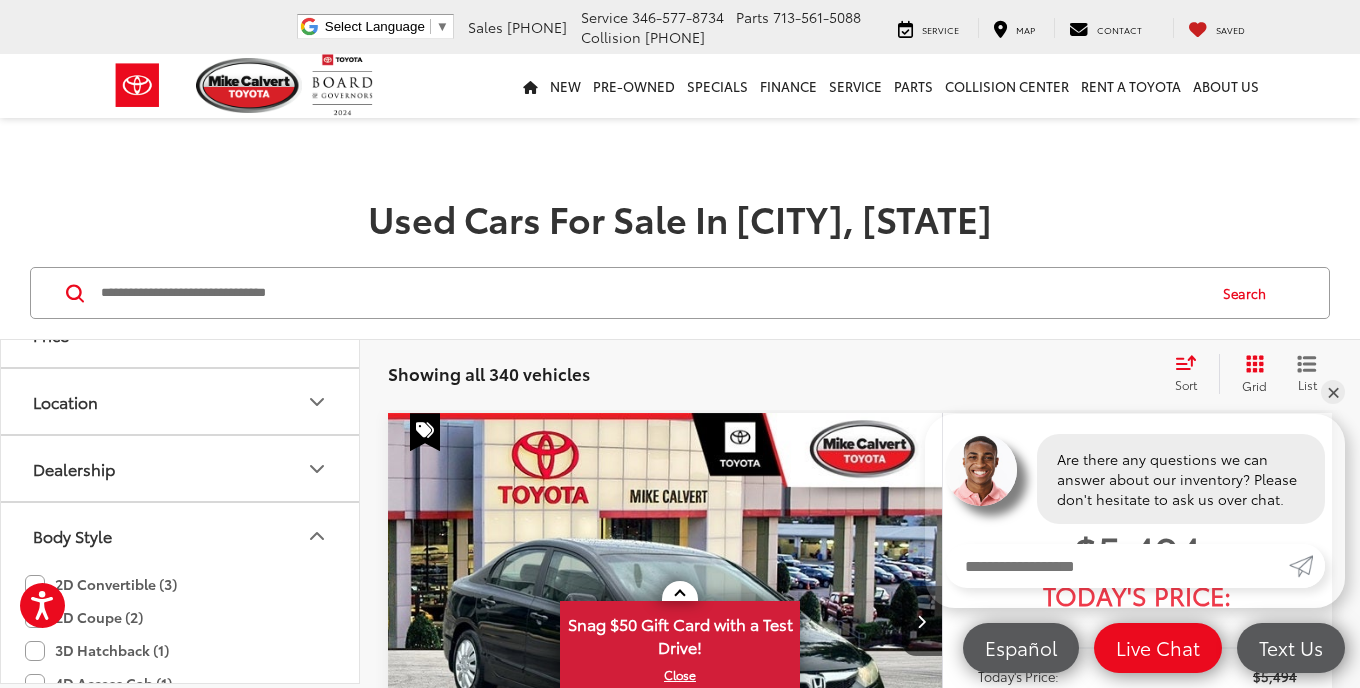 click on "Body Style" at bounding box center [181, 535] 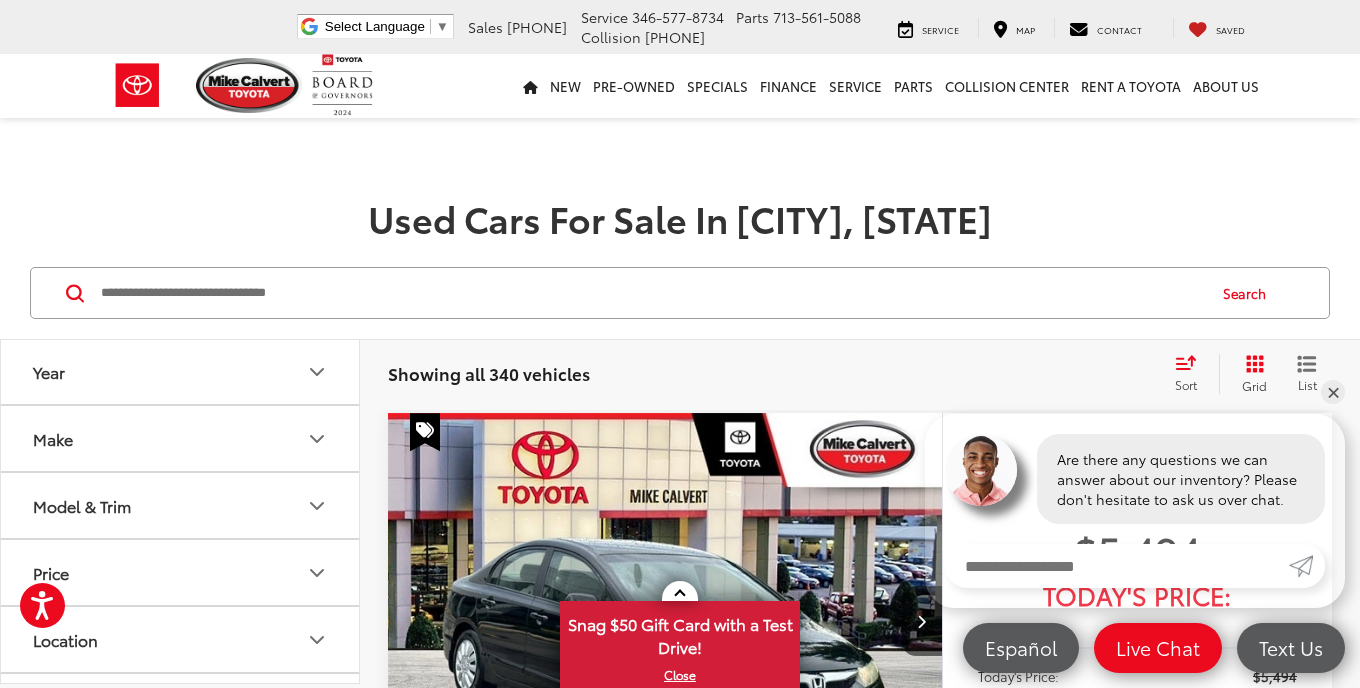 scroll, scrollTop: 0, scrollLeft: 0, axis: both 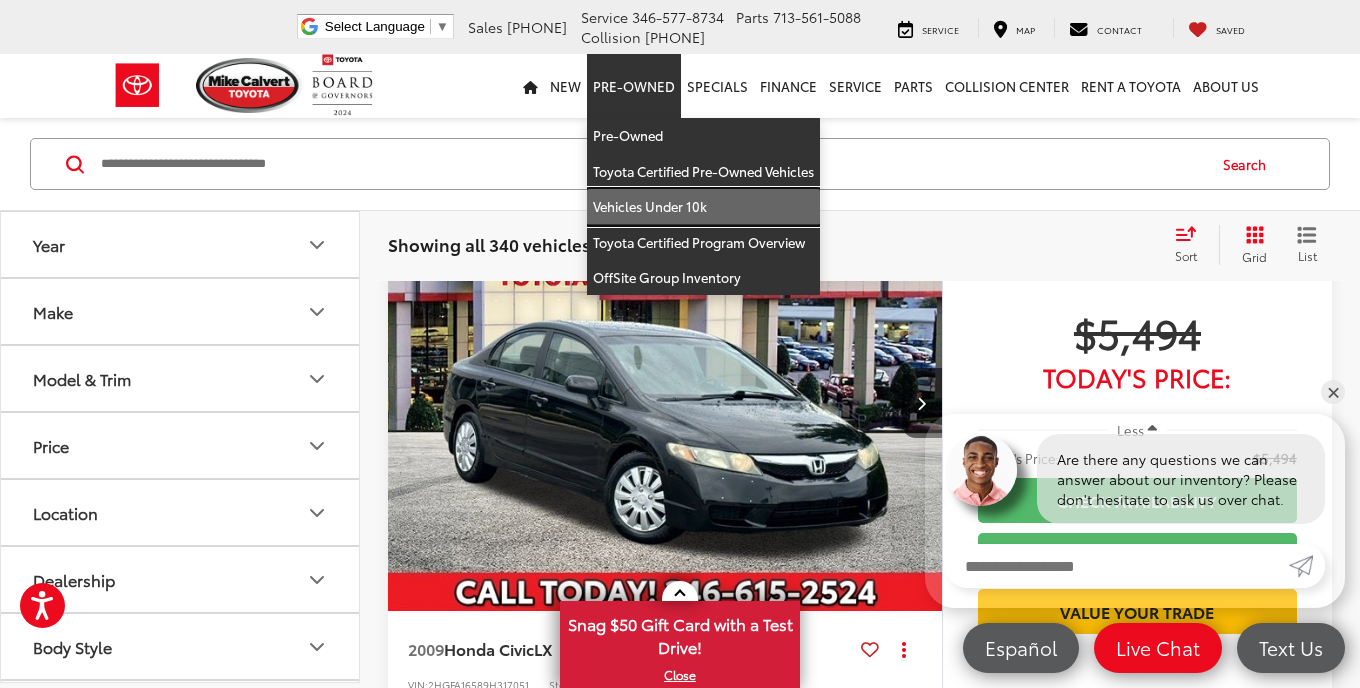 click on "Vehicles Under 10k" at bounding box center [703, 207] 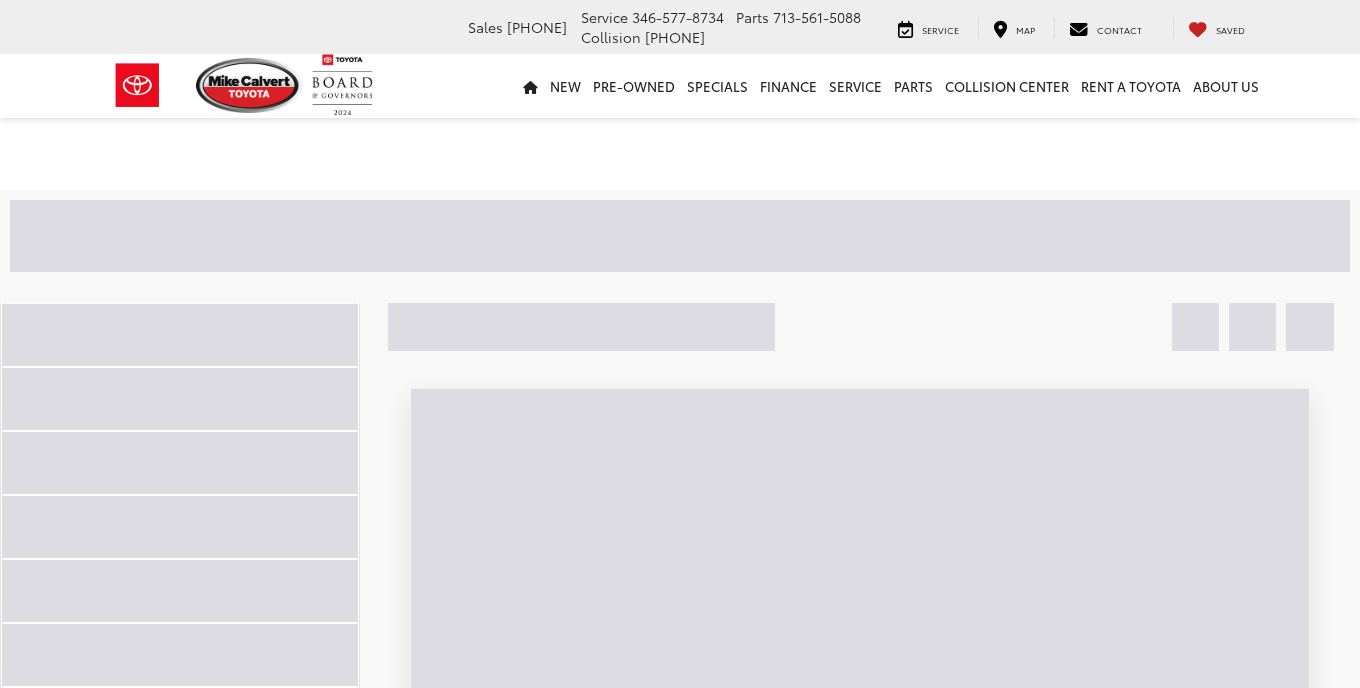 scroll, scrollTop: 0, scrollLeft: 0, axis: both 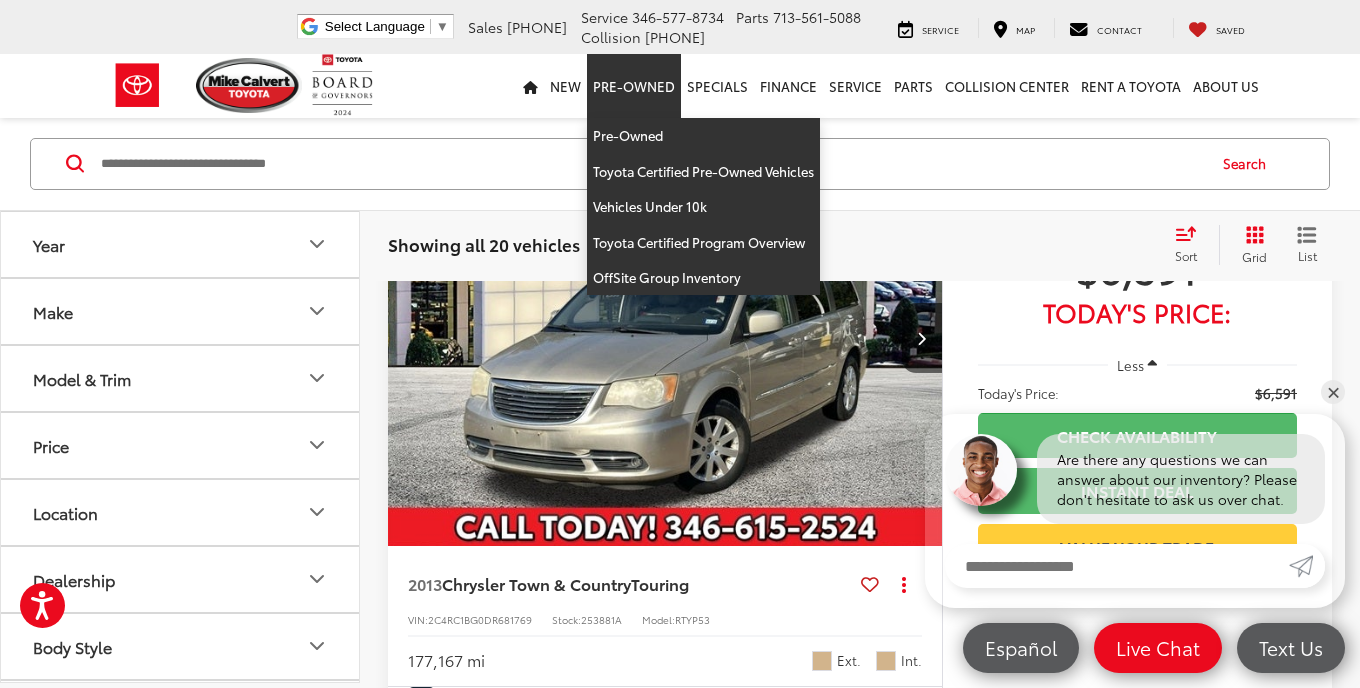 click on "Pre-Owned" at bounding box center [634, 86] 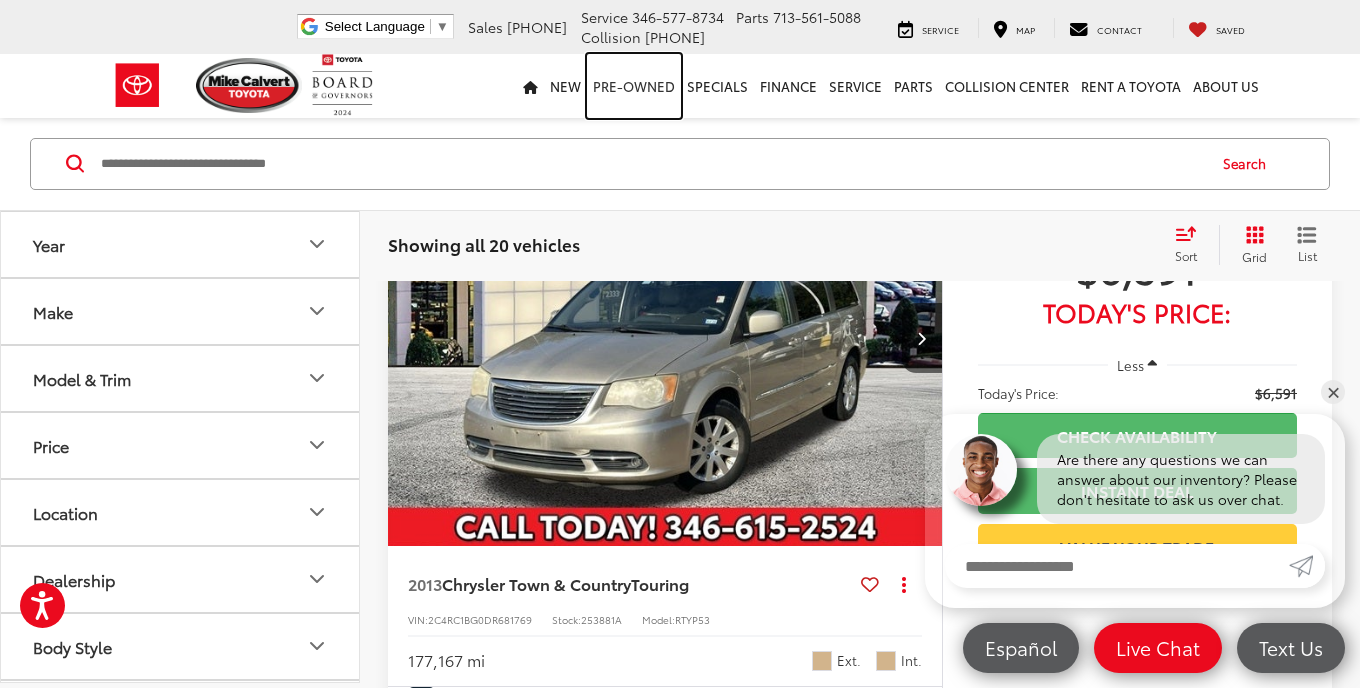 click on "Pre-Owned" at bounding box center [634, 86] 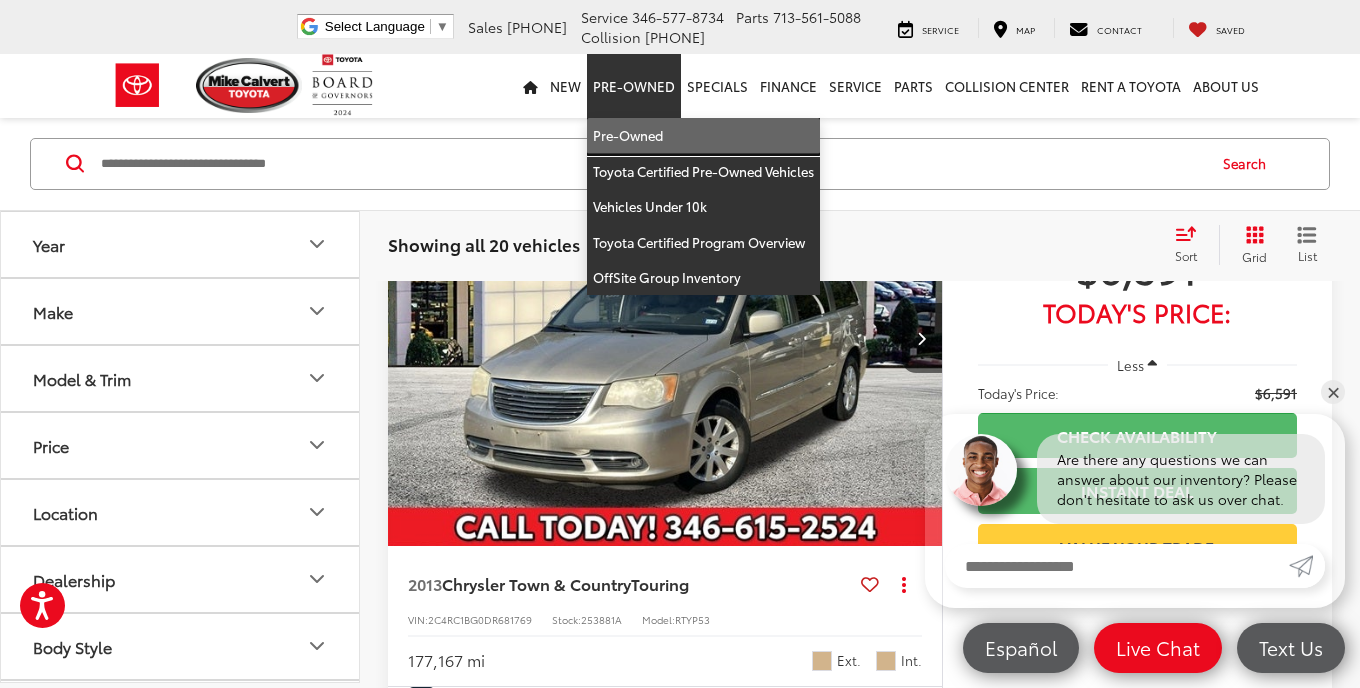 click on "Pre-Owned" at bounding box center (703, 136) 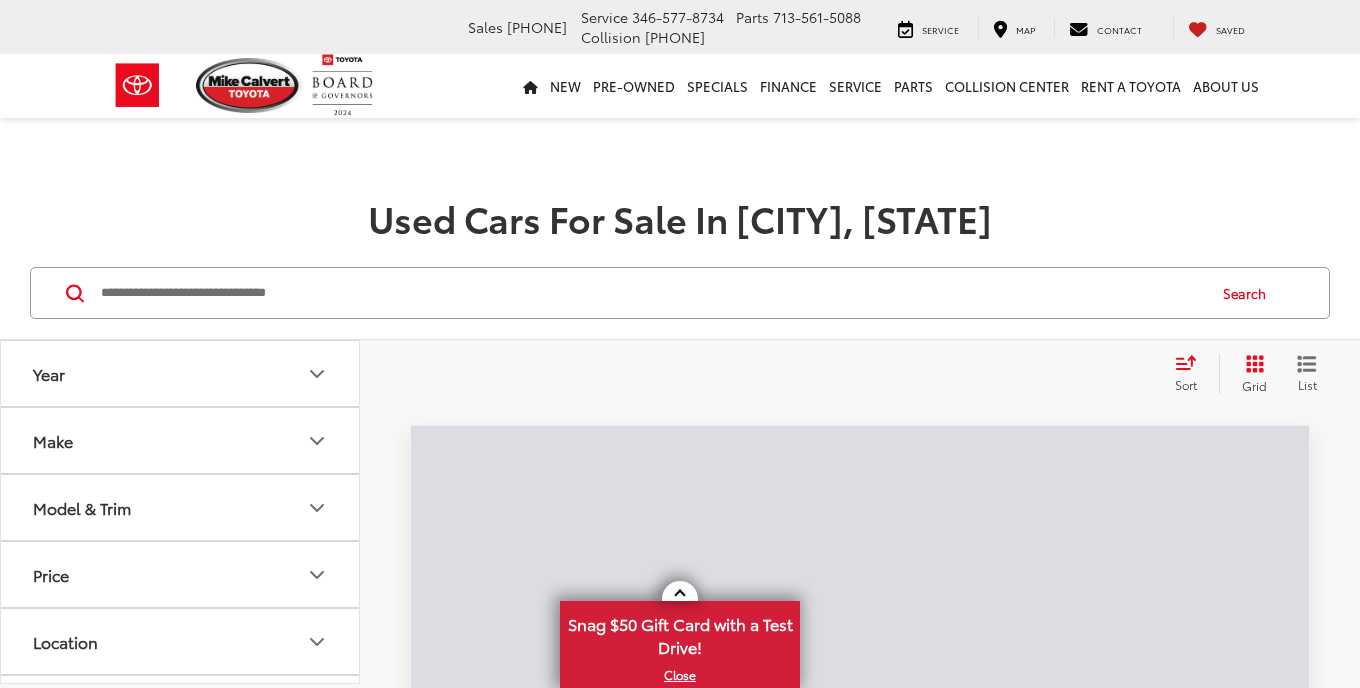 scroll, scrollTop: 0, scrollLeft: 0, axis: both 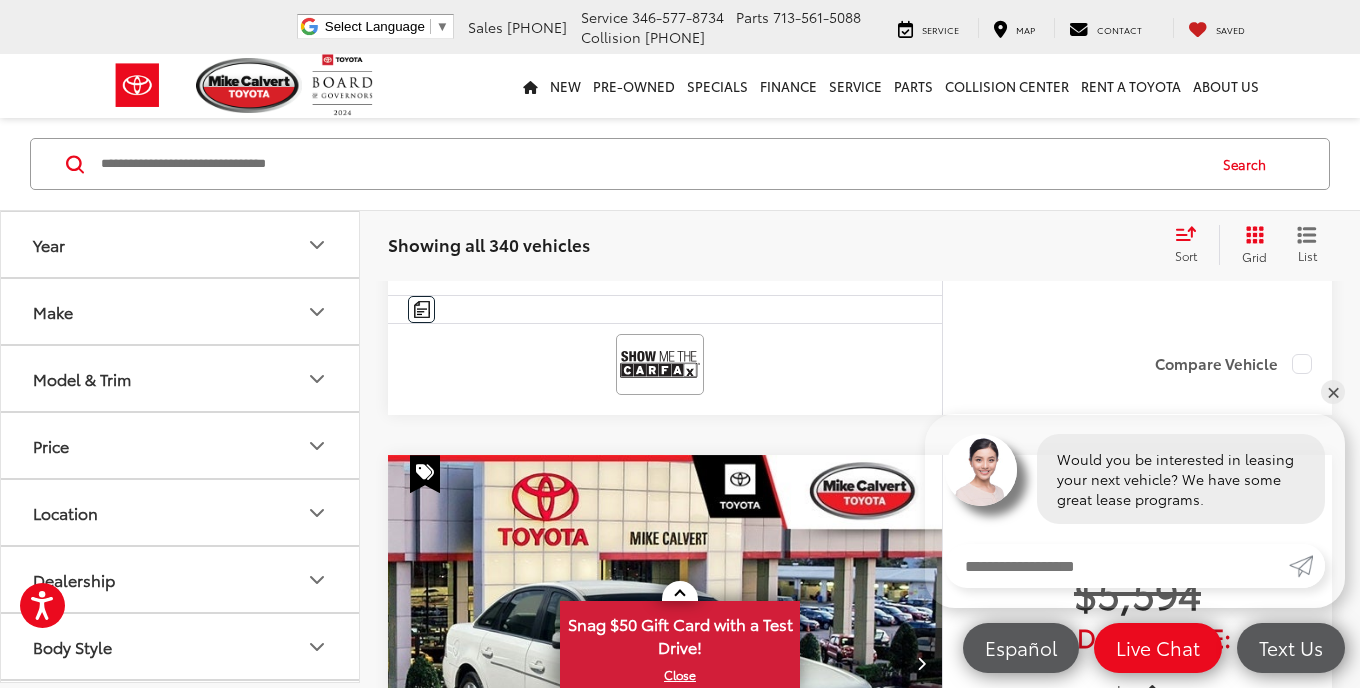 click 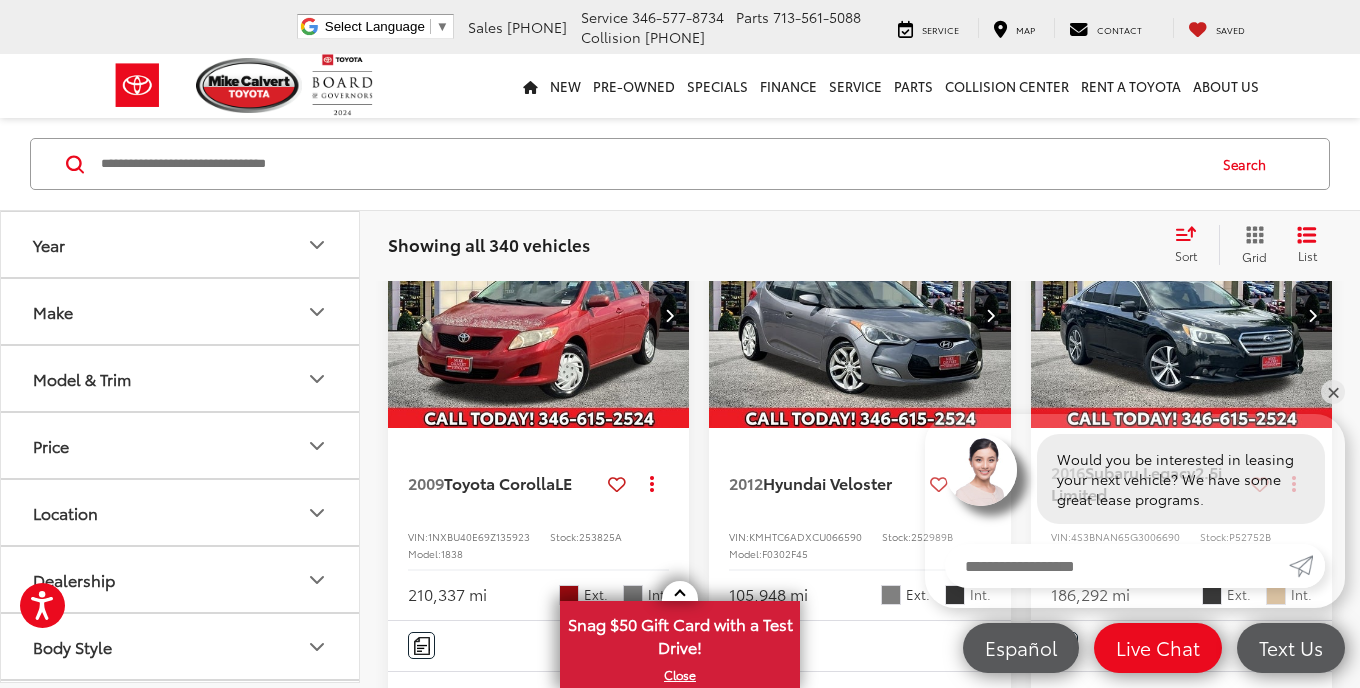 scroll, scrollTop: 1213, scrollLeft: 0, axis: vertical 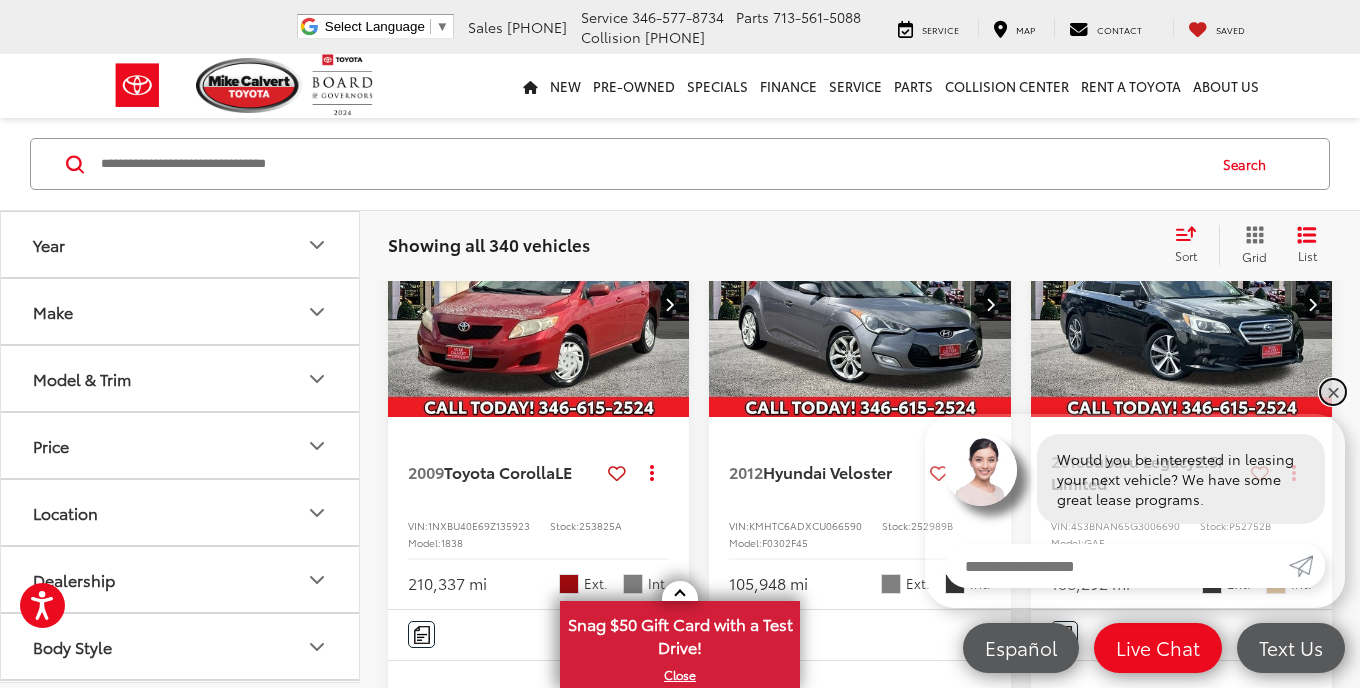 click on "✕" at bounding box center (1333, 392) 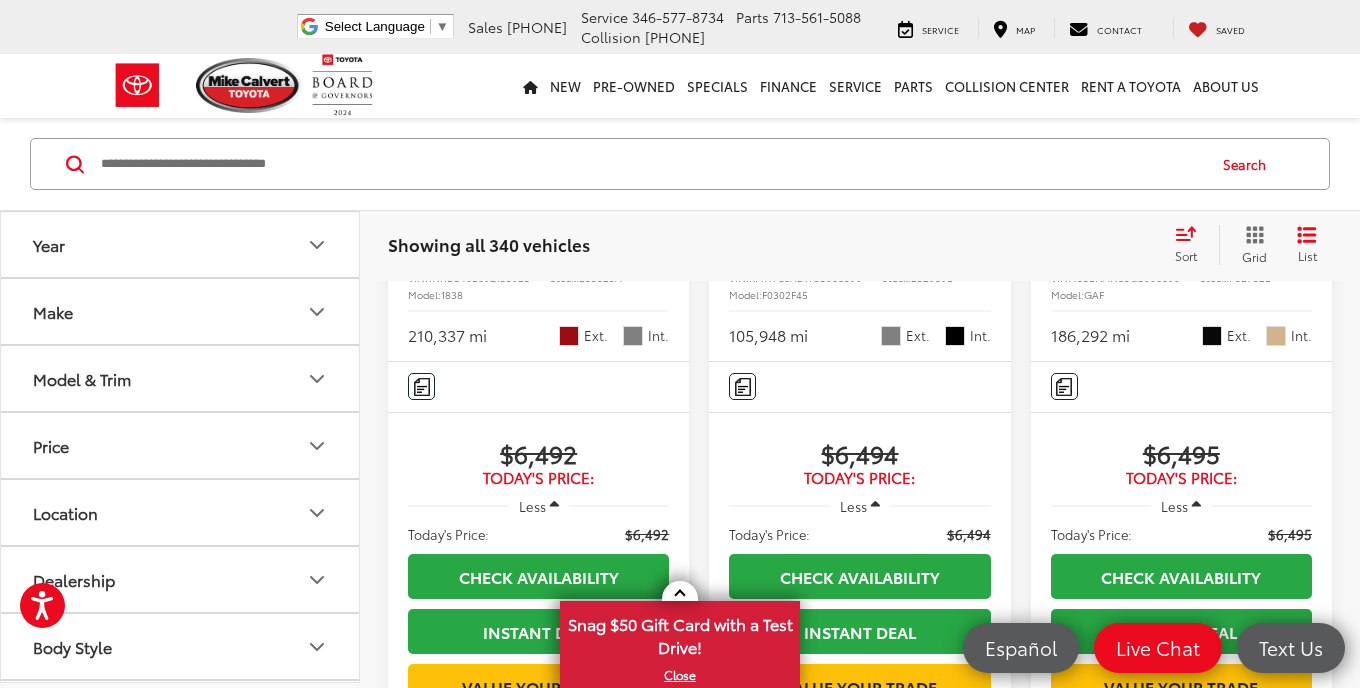 scroll, scrollTop: 1470, scrollLeft: 0, axis: vertical 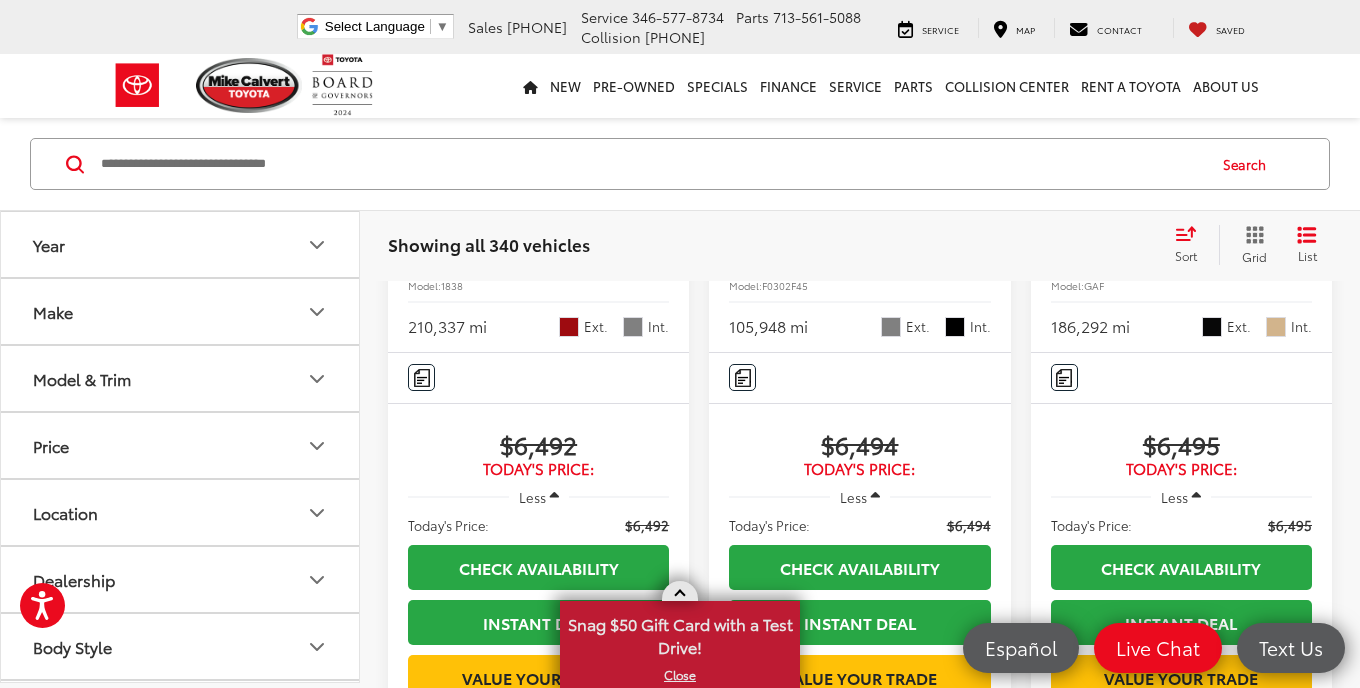 click on "X" at bounding box center (680, 675) 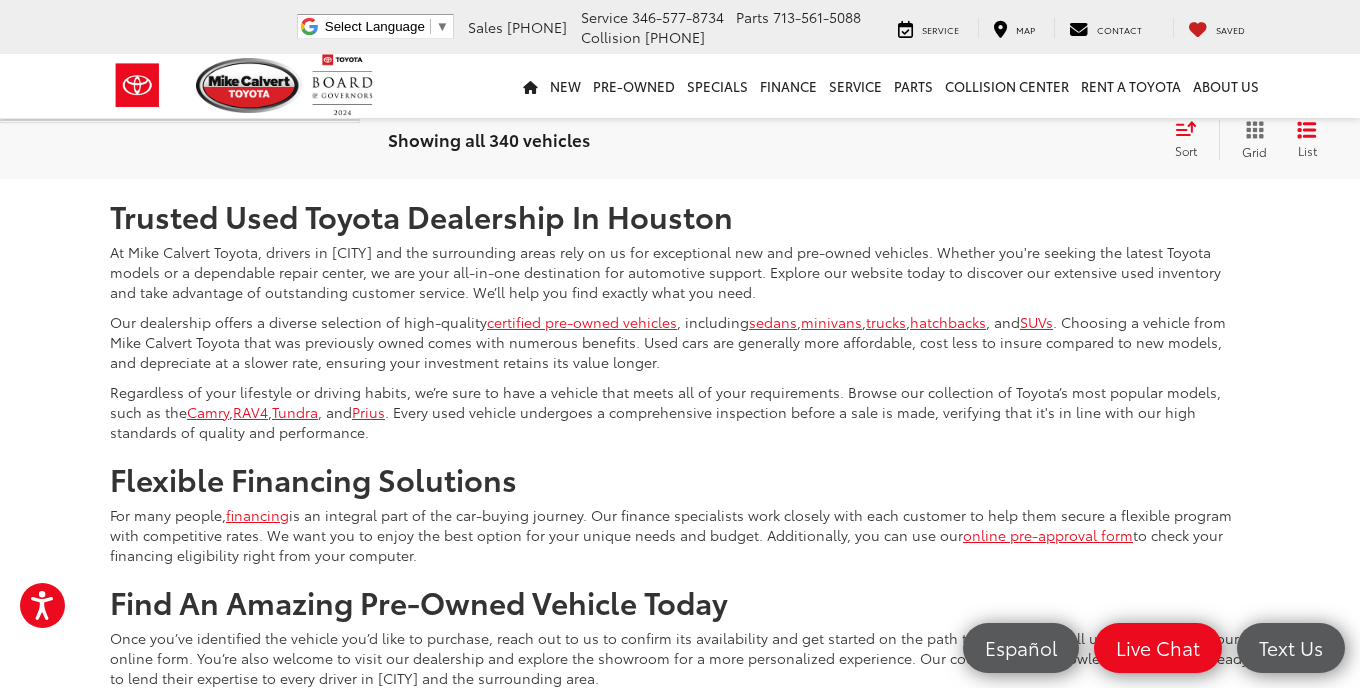 scroll, scrollTop: 4303, scrollLeft: 0, axis: vertical 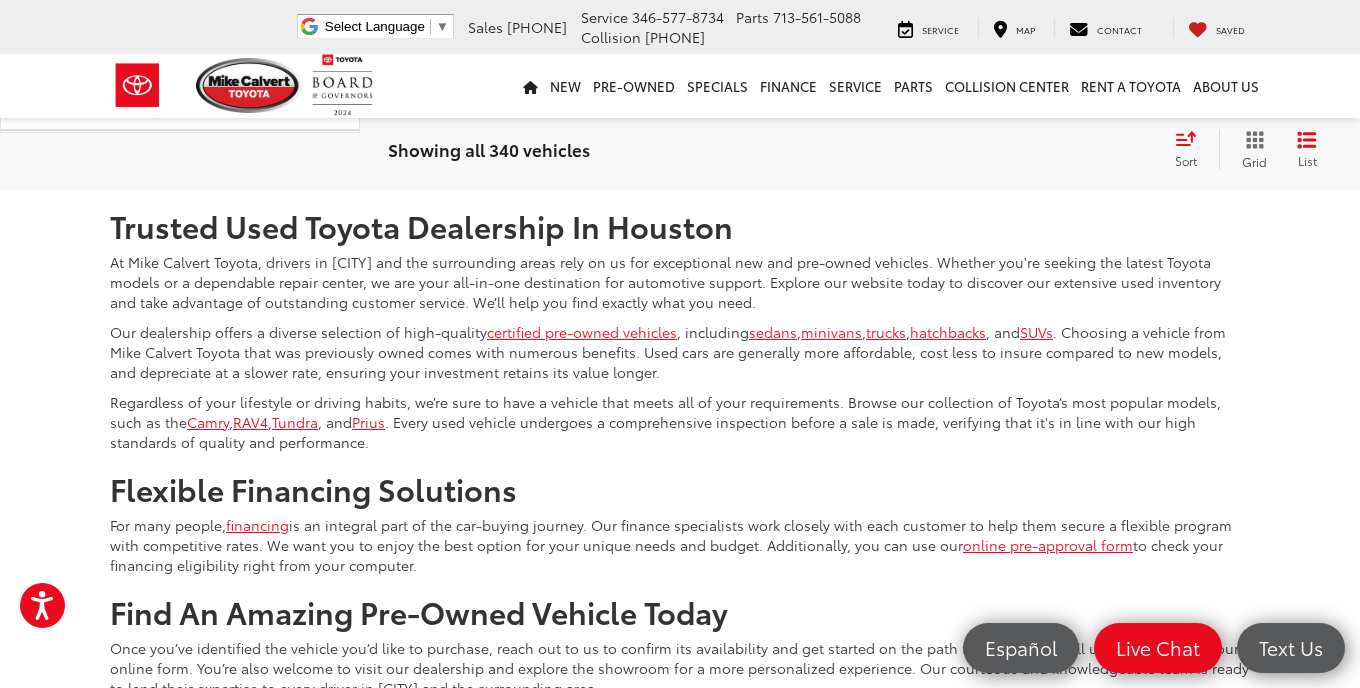 click 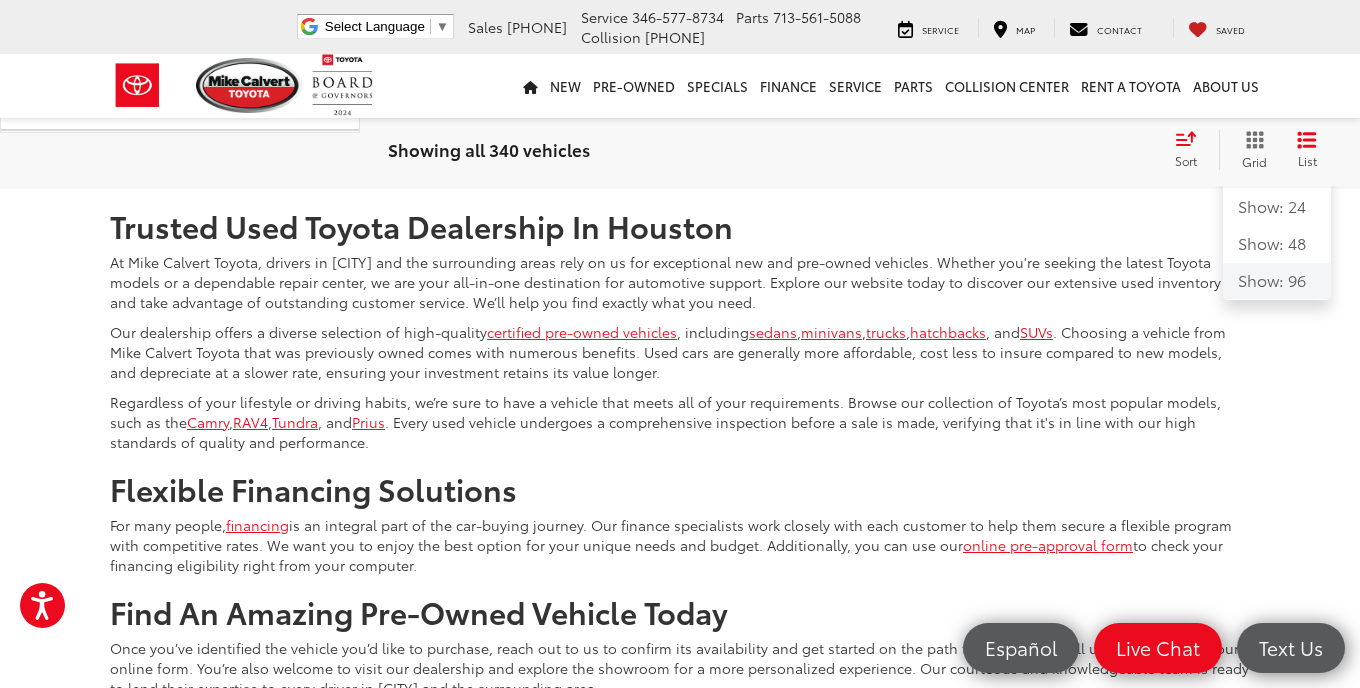 click on "Show: 96" 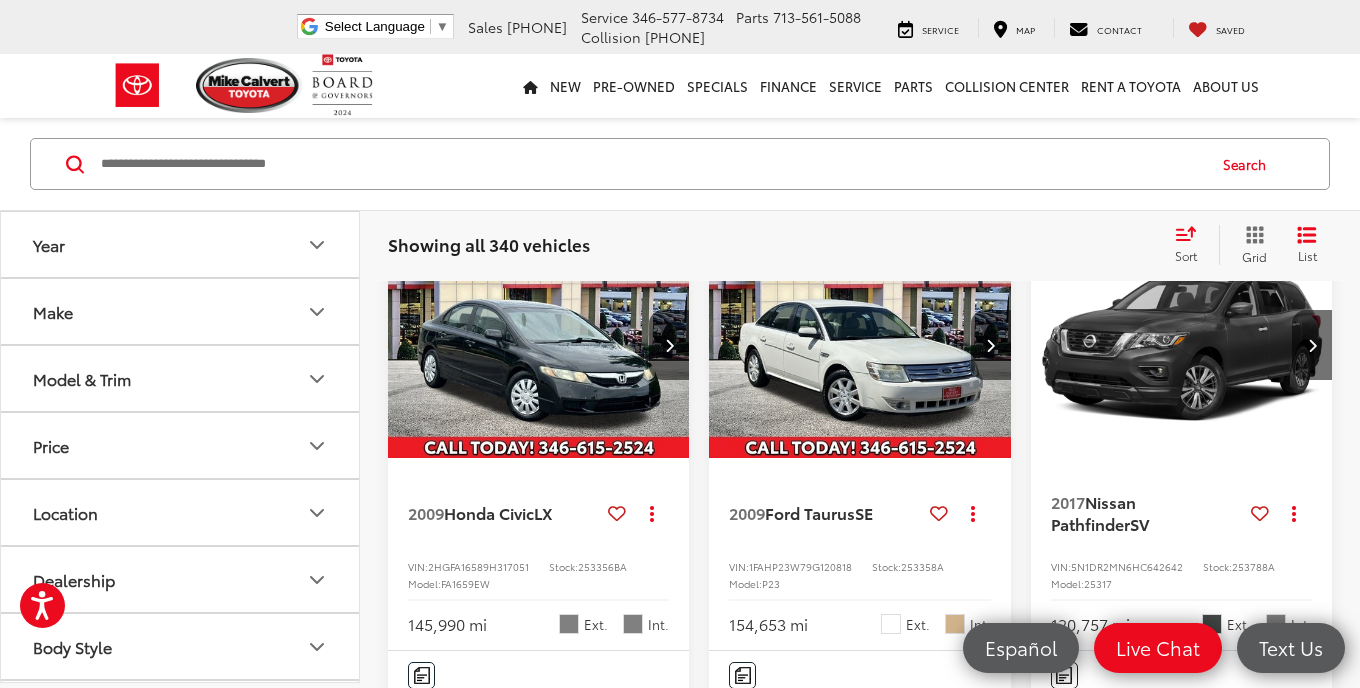 scroll, scrollTop: 201, scrollLeft: 0, axis: vertical 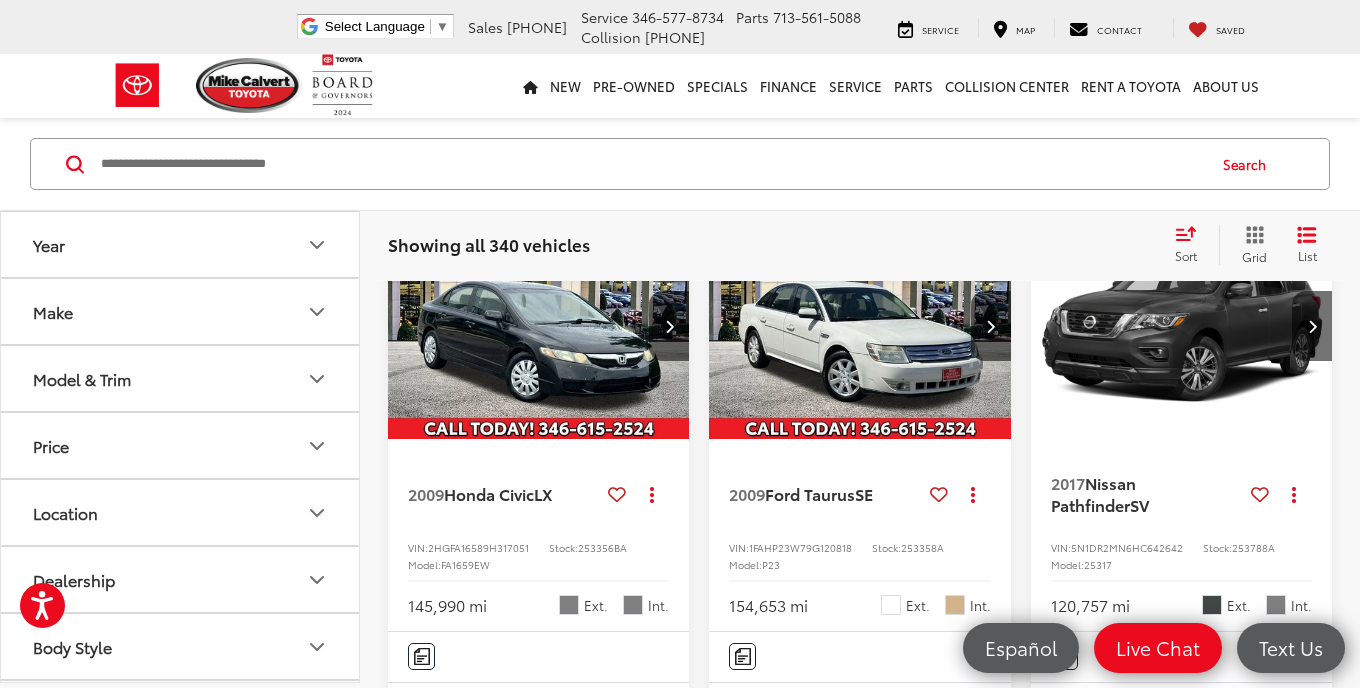 click on "Make" at bounding box center (181, 311) 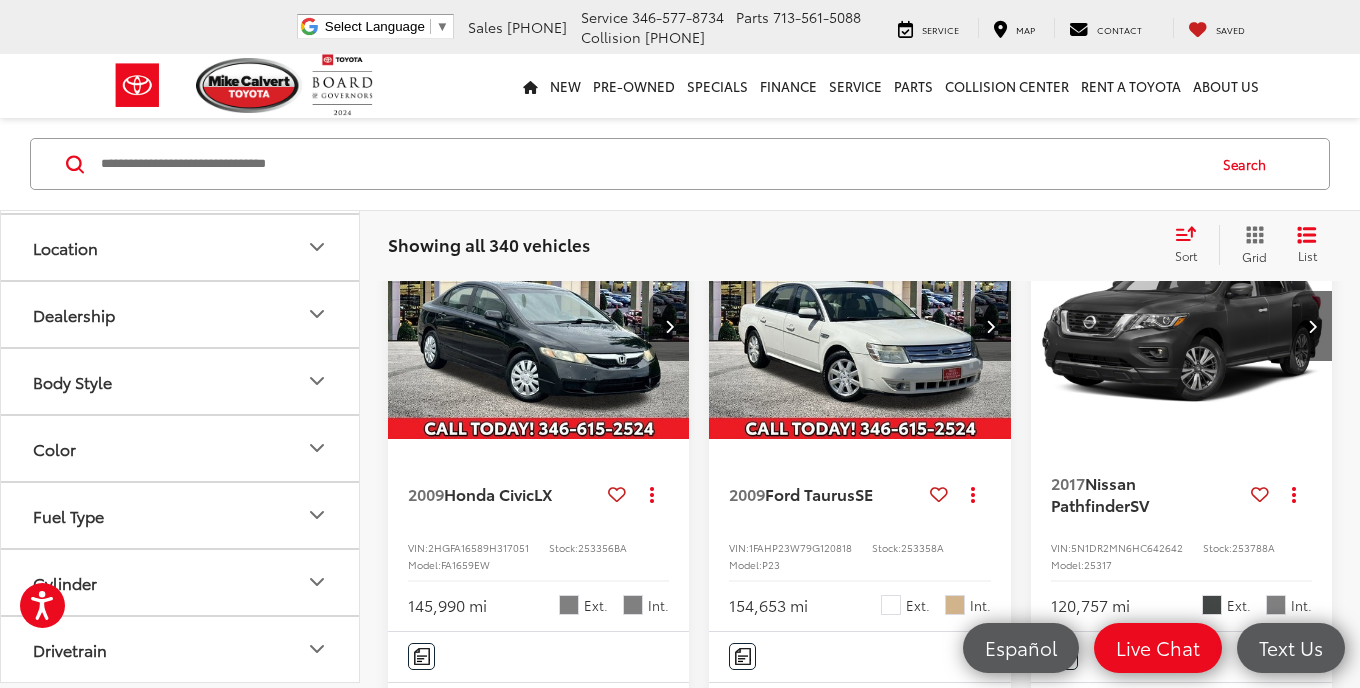 scroll, scrollTop: 872, scrollLeft: 0, axis: vertical 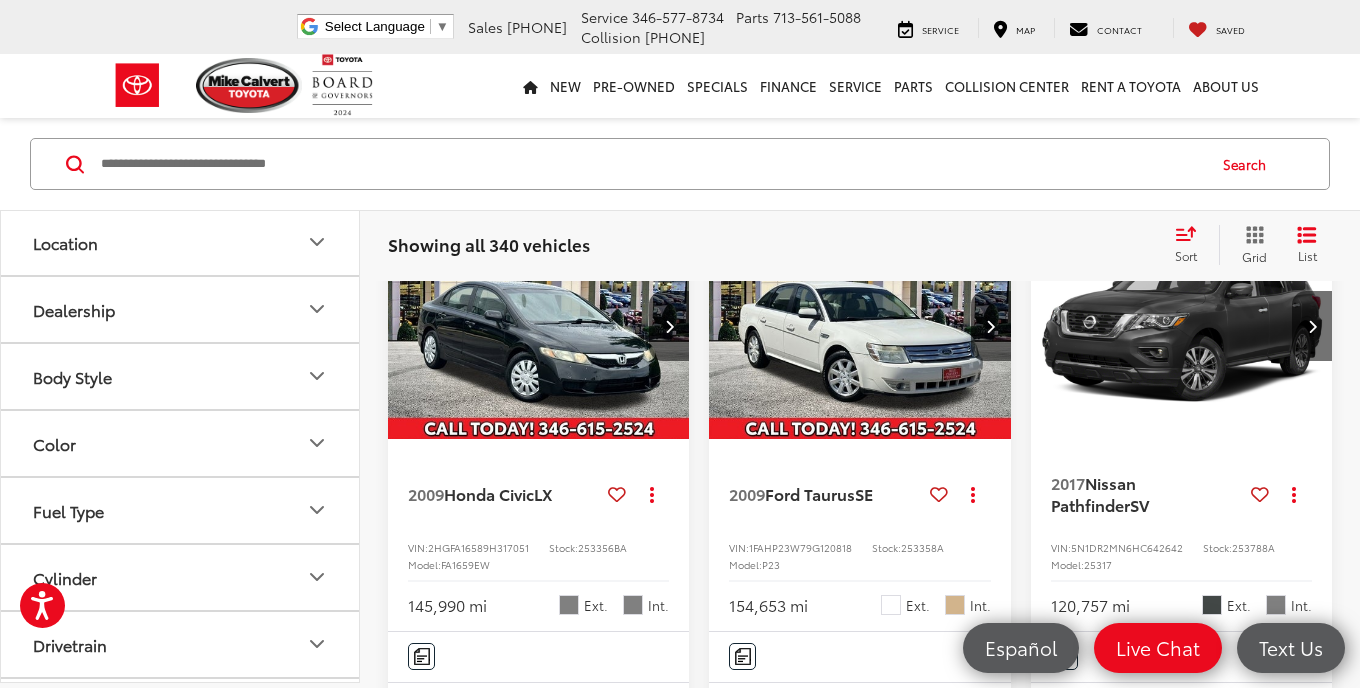 click at bounding box center [90, 7] 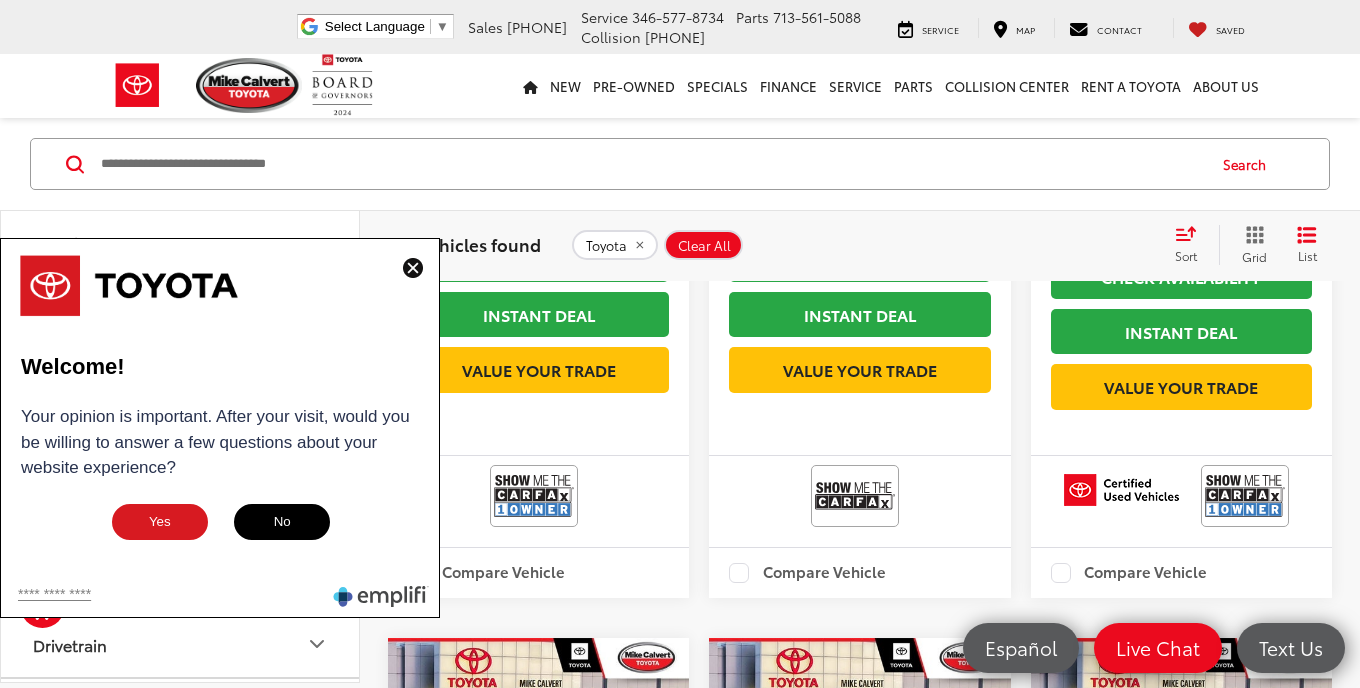 scroll, scrollTop: 13719, scrollLeft: 0, axis: vertical 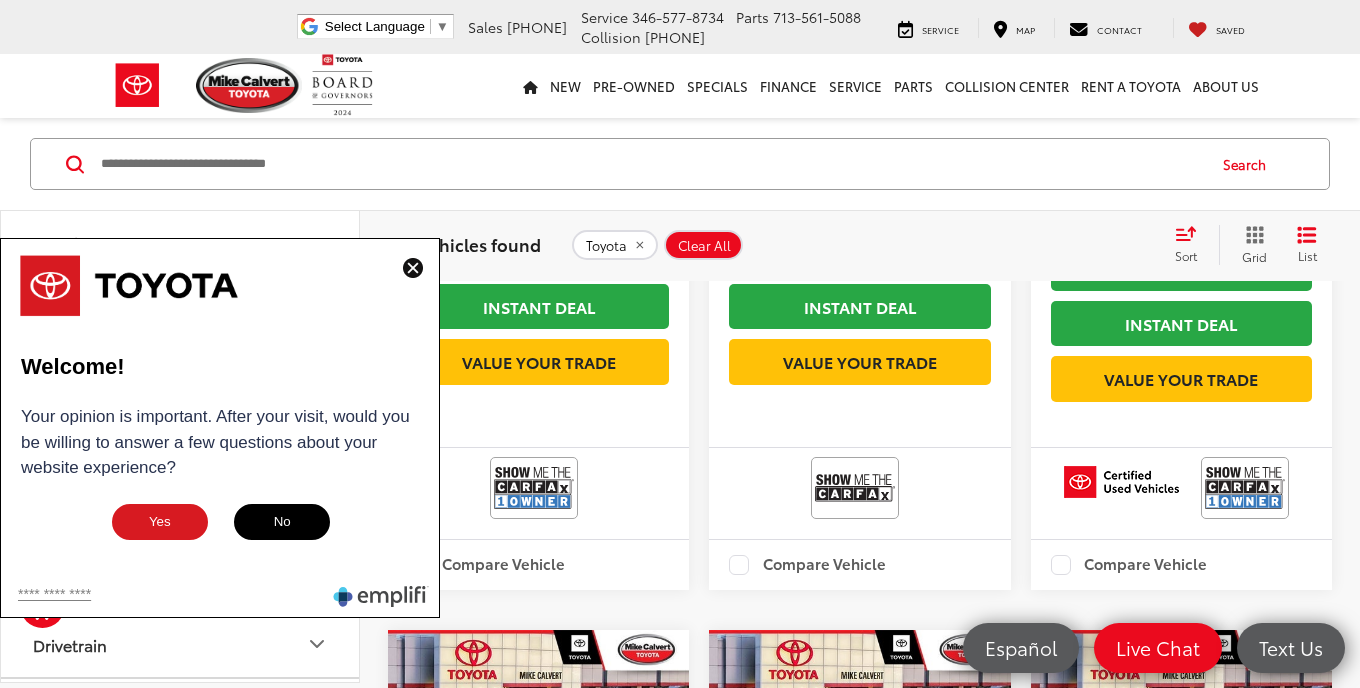 click at bounding box center (413, 268) 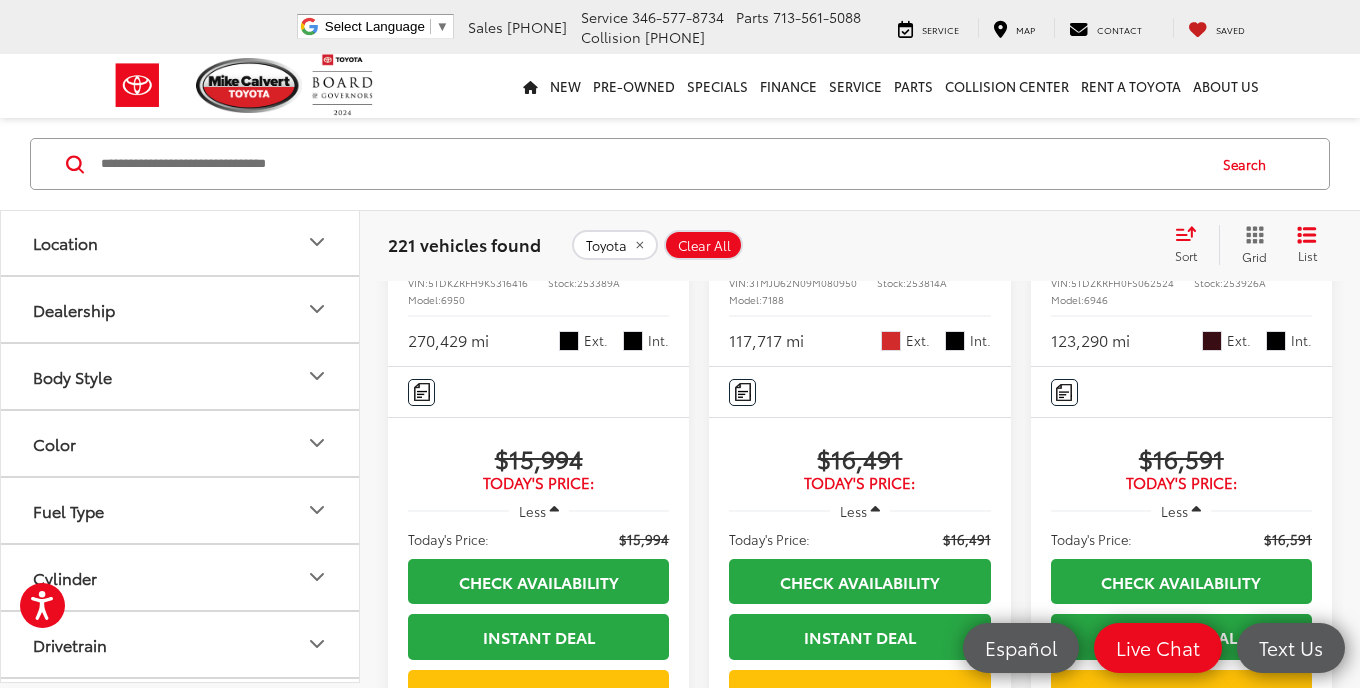 scroll, scrollTop: 4451, scrollLeft: 0, axis: vertical 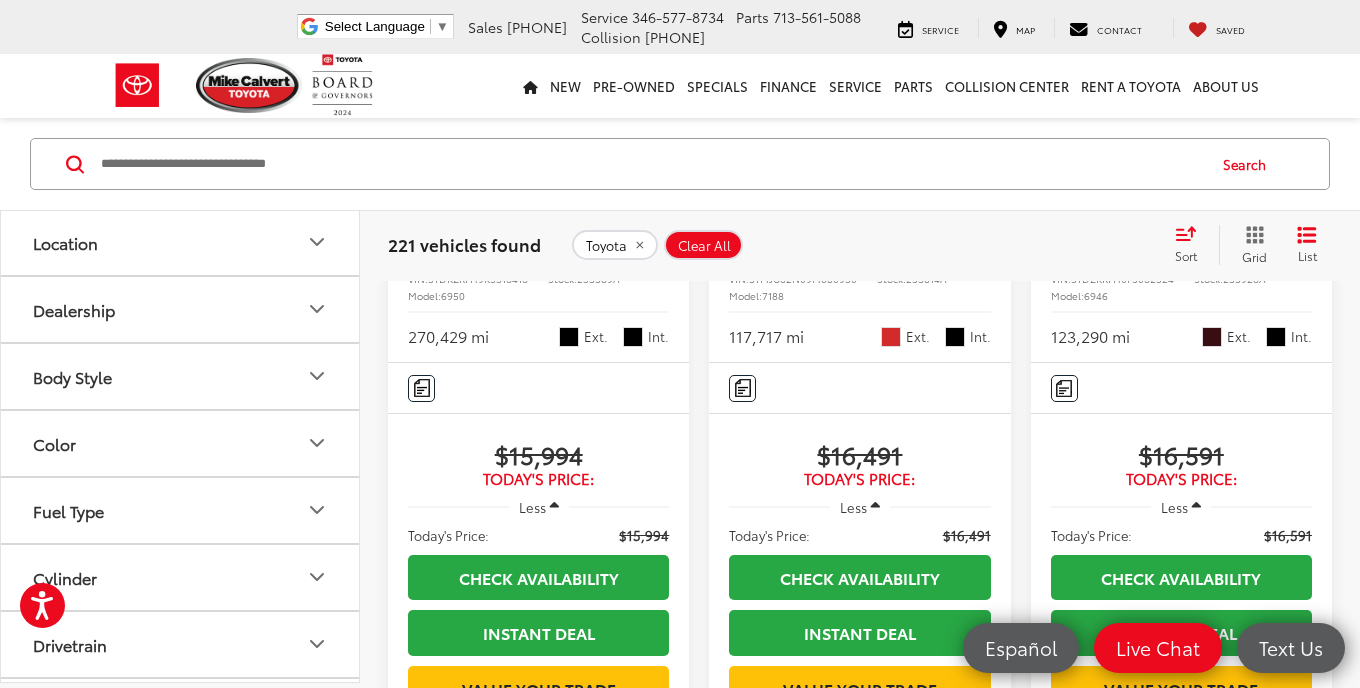 click at bounding box center [539, 58] 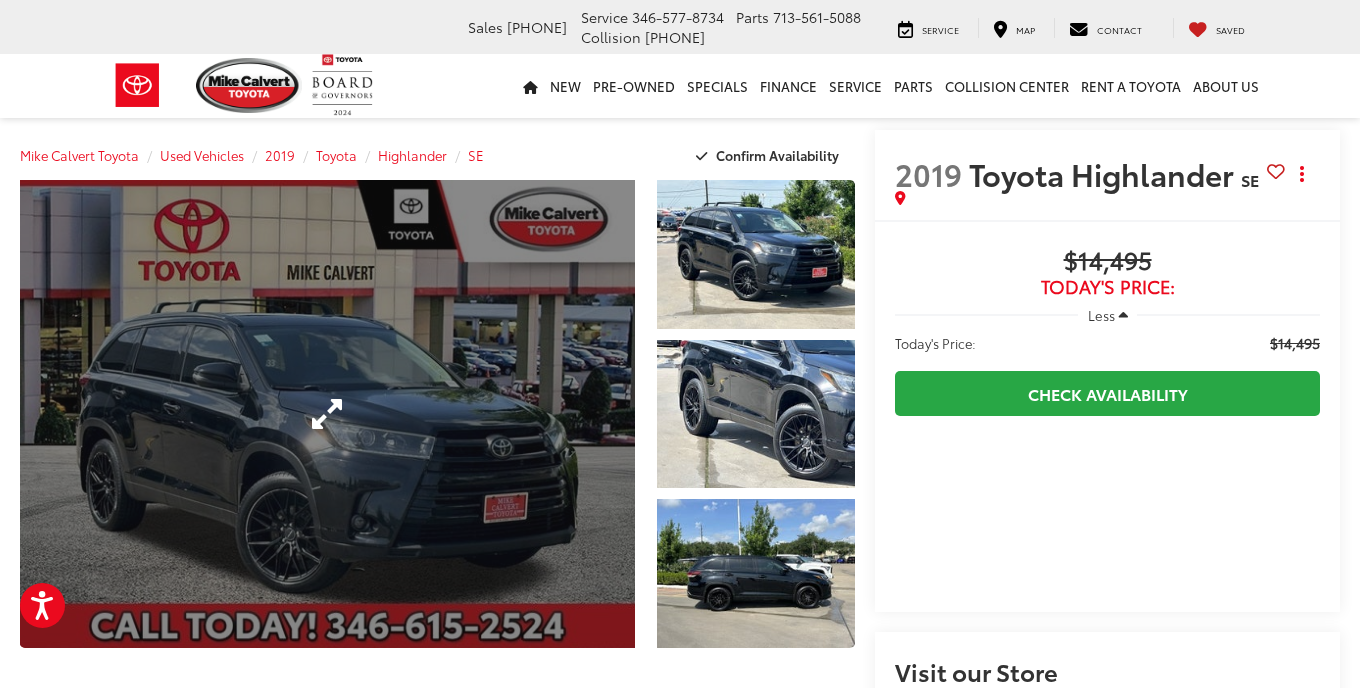 scroll, scrollTop: 0, scrollLeft: 0, axis: both 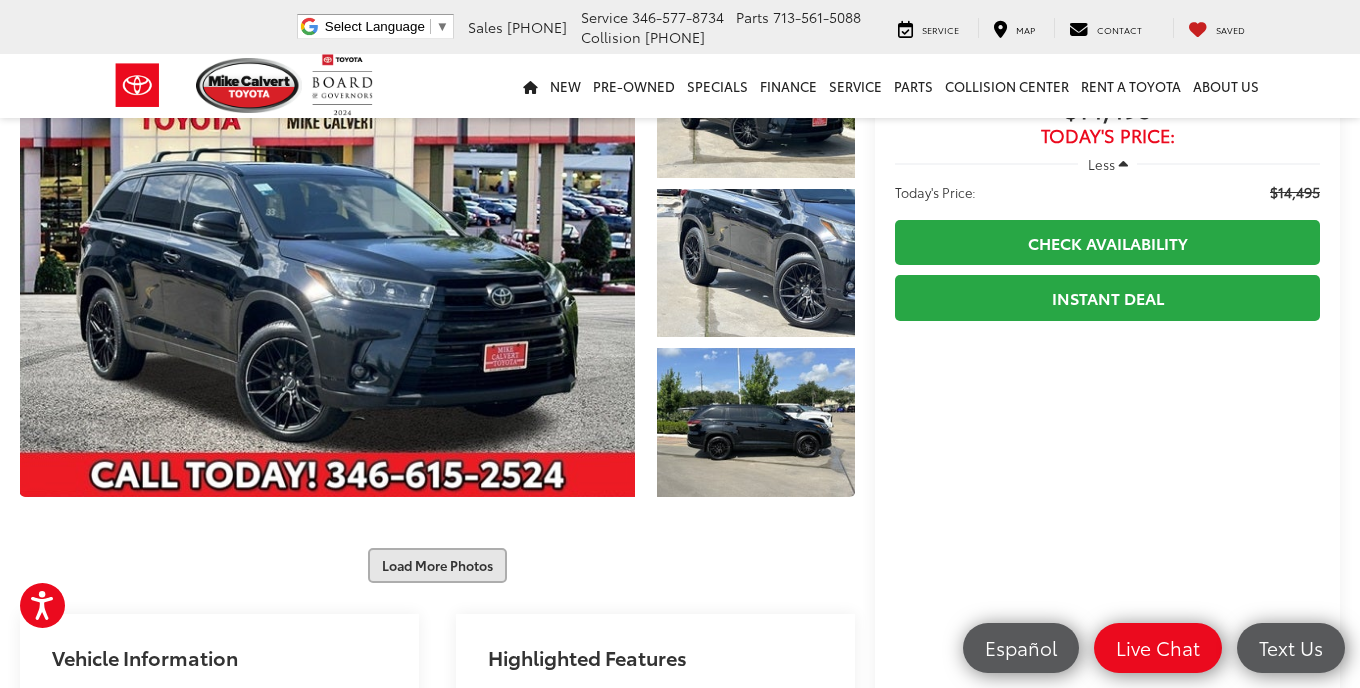 click on "Load More Photos" at bounding box center (437, 565) 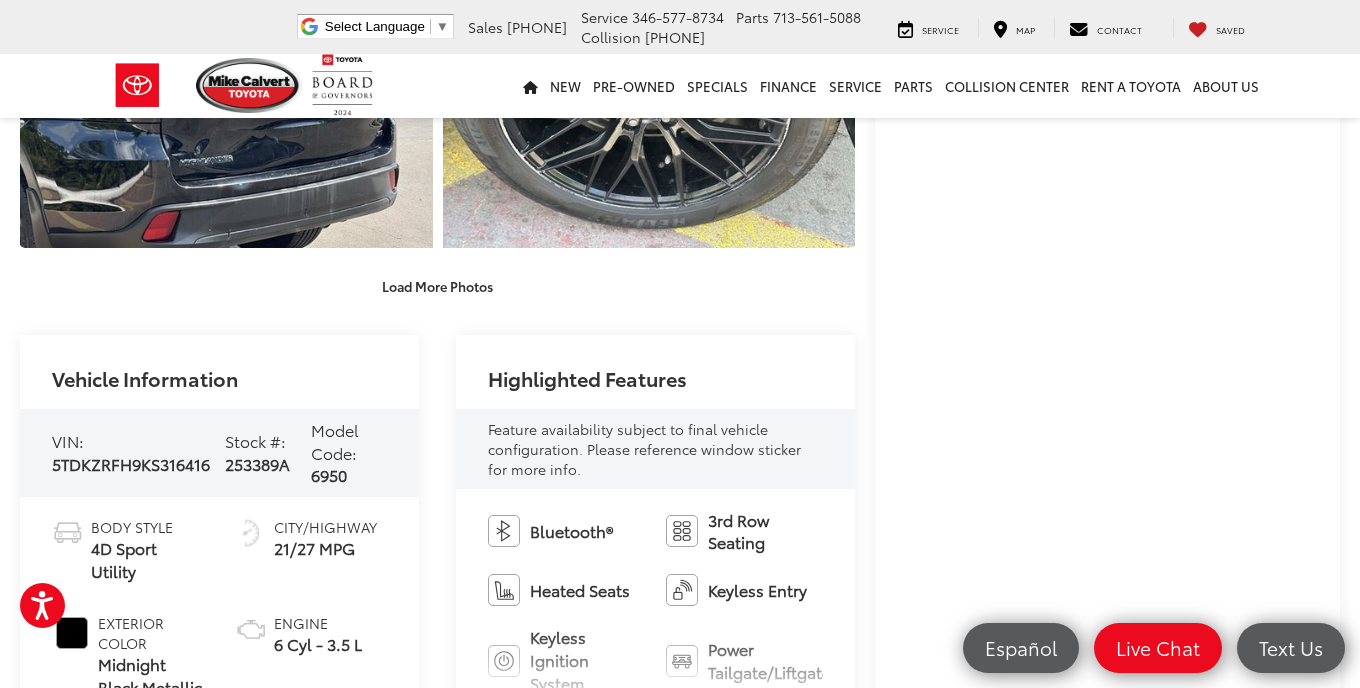 scroll, scrollTop: 1055, scrollLeft: 0, axis: vertical 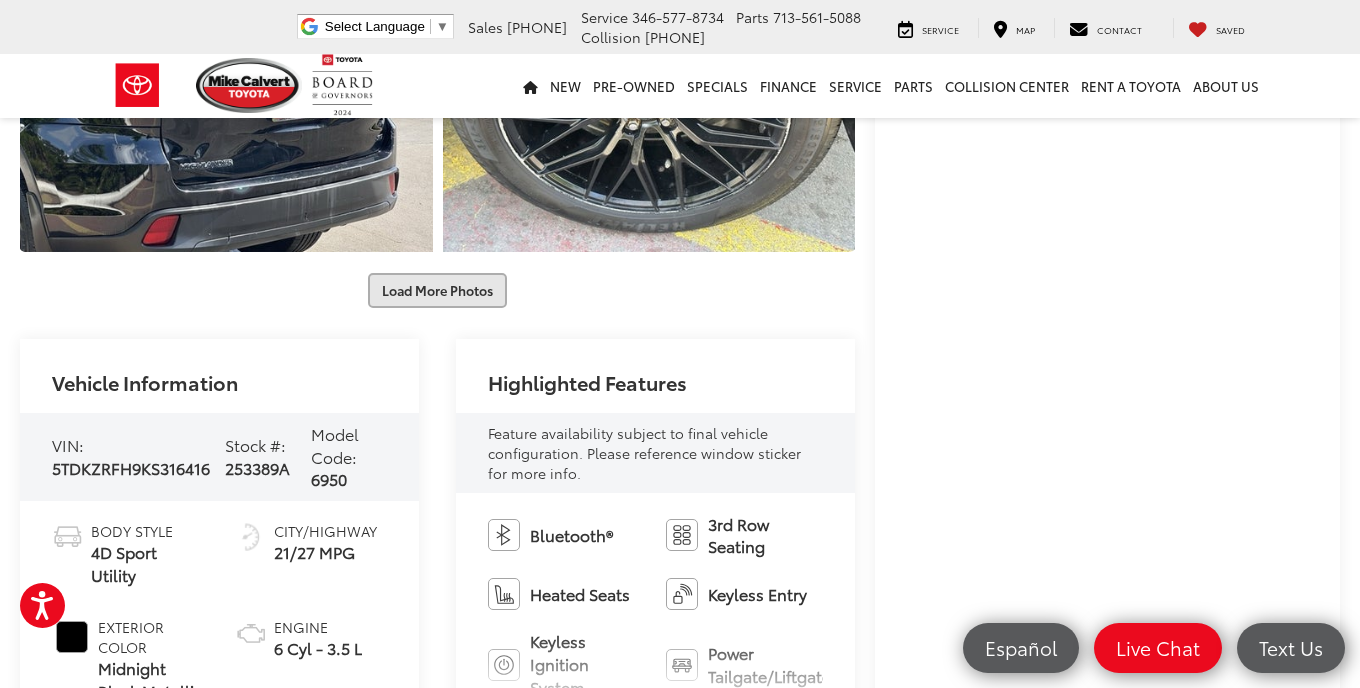click on "Load More Photos" at bounding box center [437, 290] 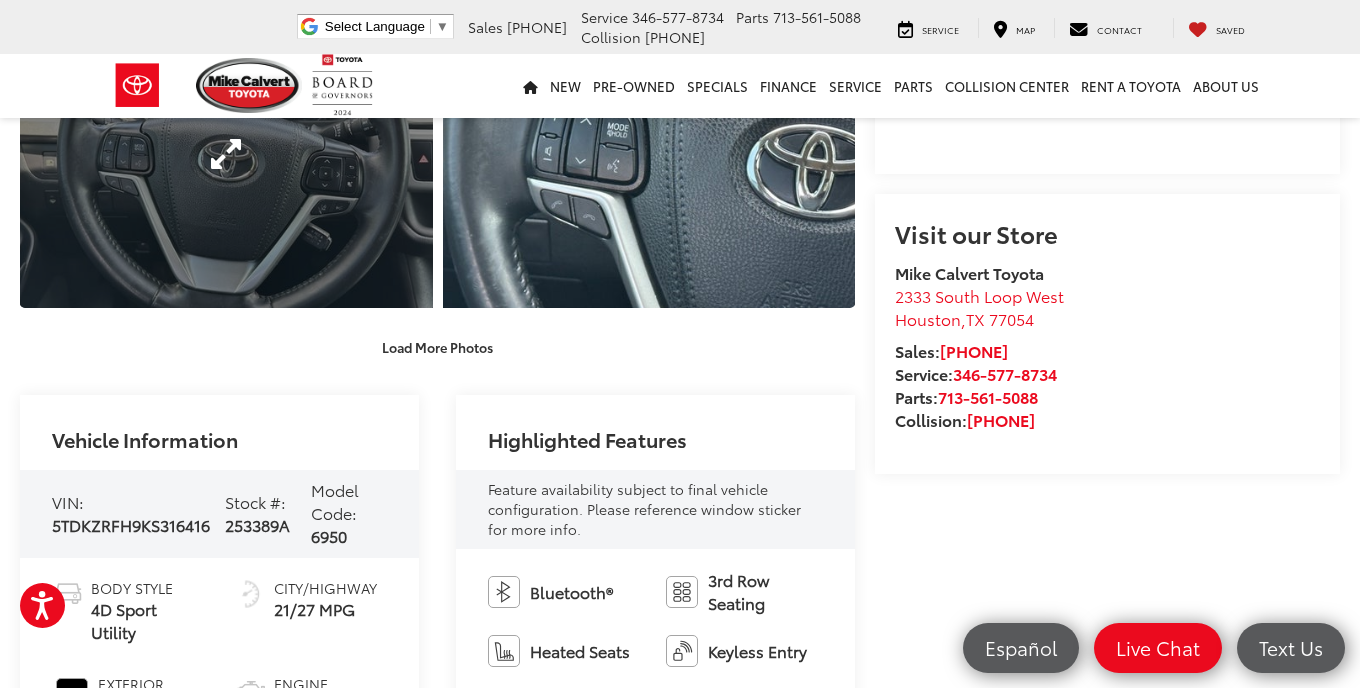 scroll, scrollTop: 1652, scrollLeft: 0, axis: vertical 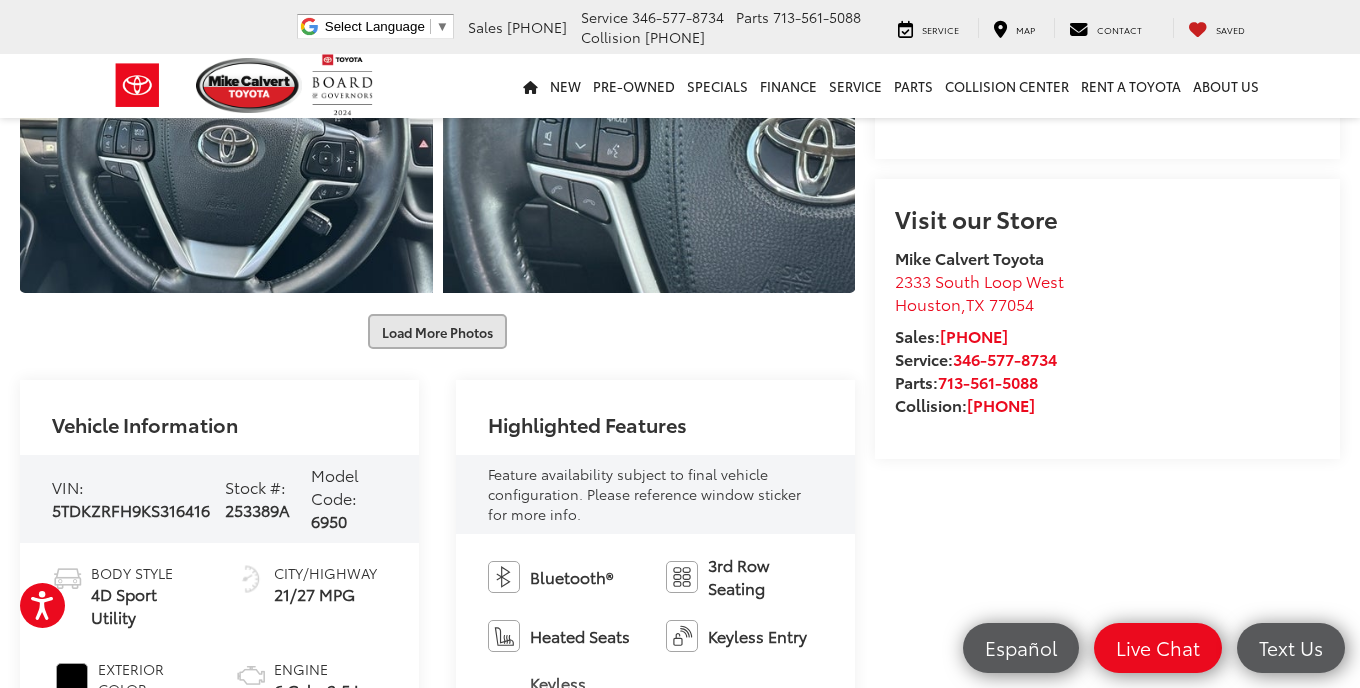 click on "Load More Photos" at bounding box center [437, 331] 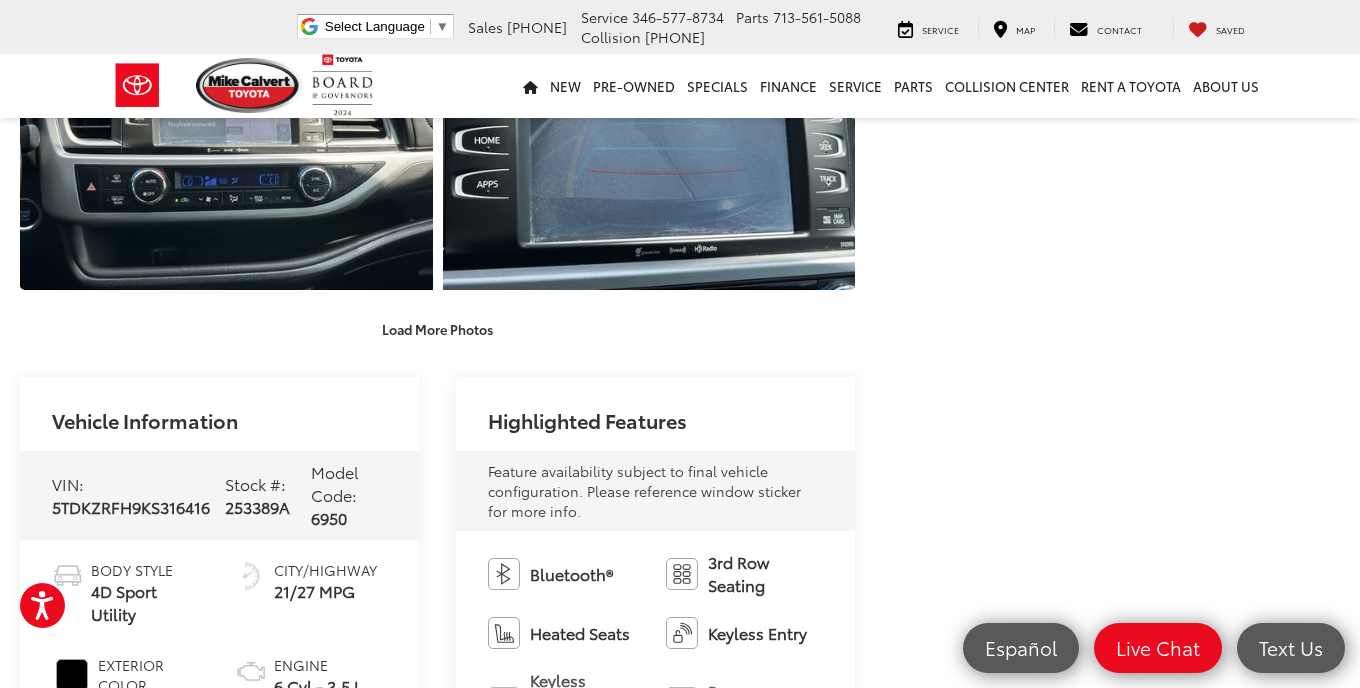 scroll, scrollTop: 2318, scrollLeft: 0, axis: vertical 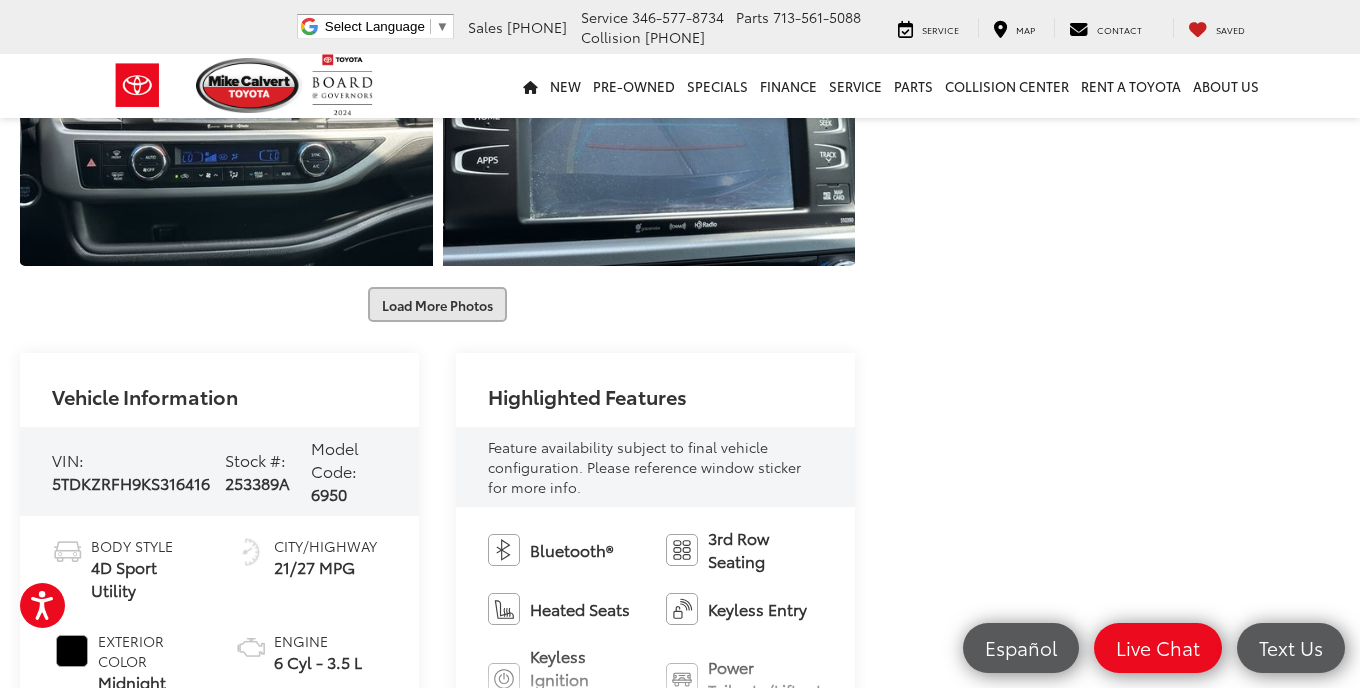 click on "Load More Photos" at bounding box center (437, 304) 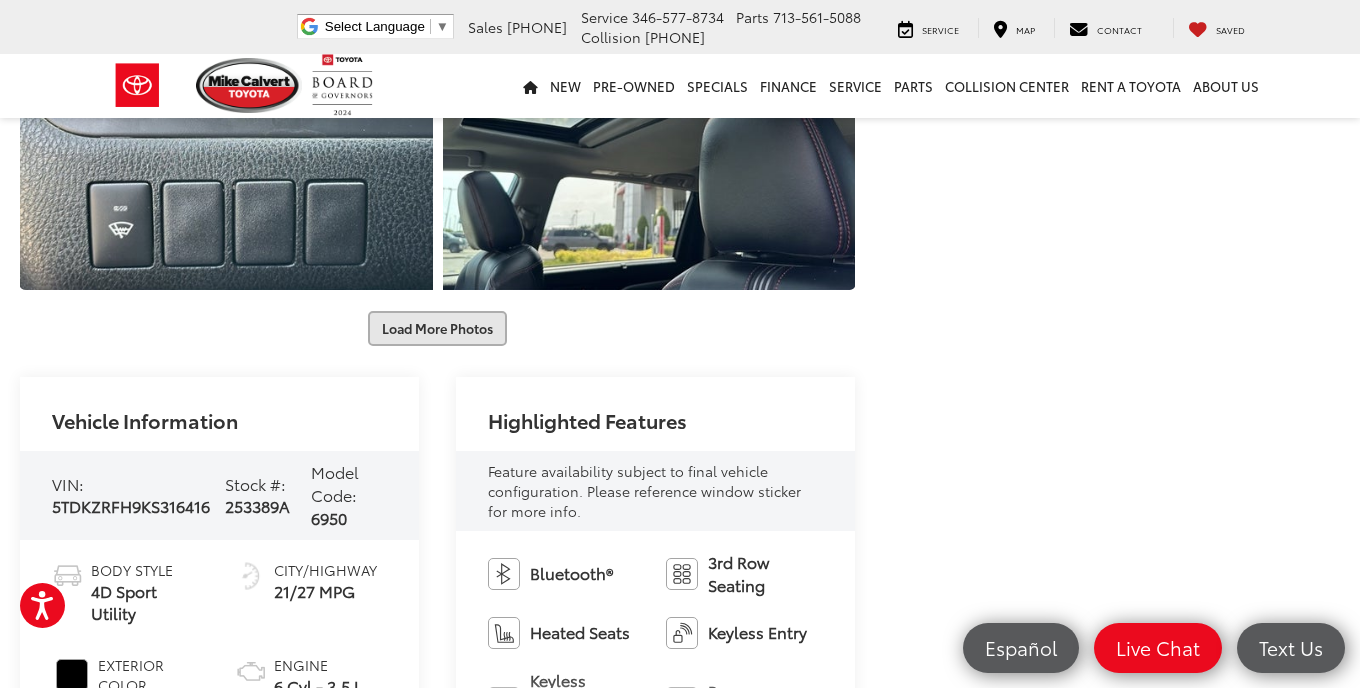 scroll, scrollTop: 2935, scrollLeft: 0, axis: vertical 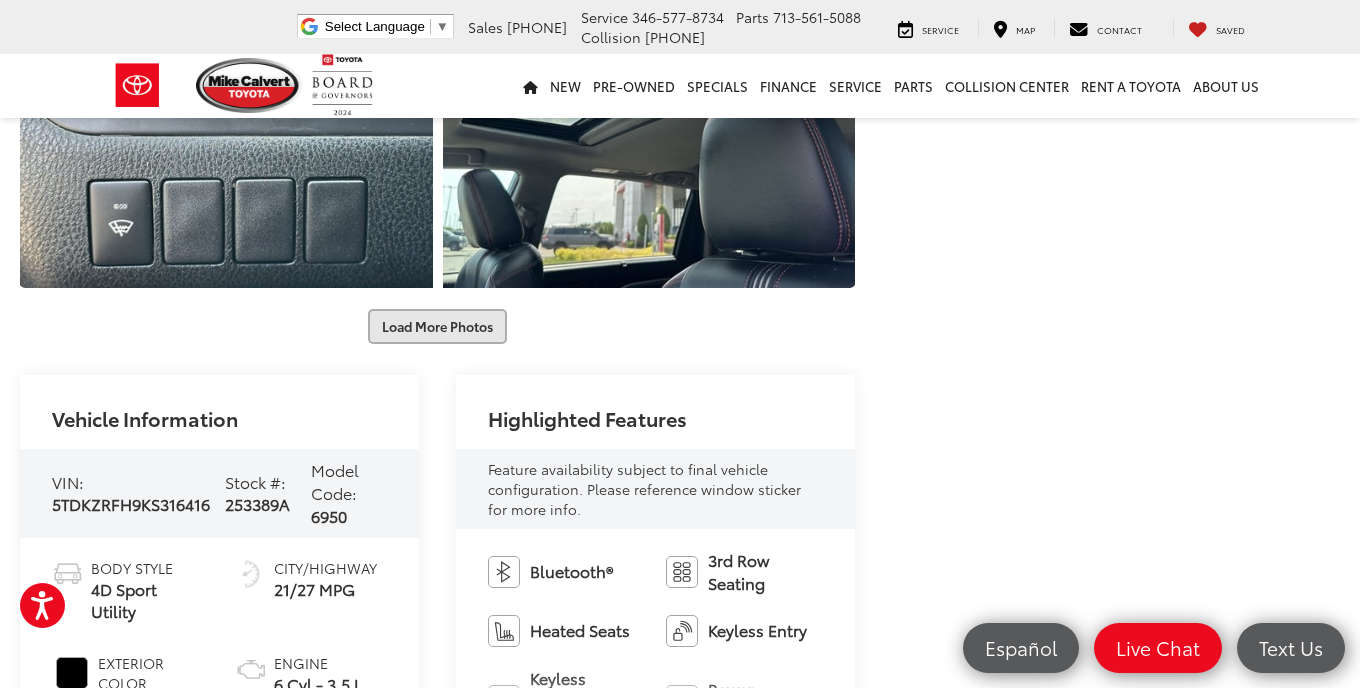 click on "Load More Photos" at bounding box center (437, 326) 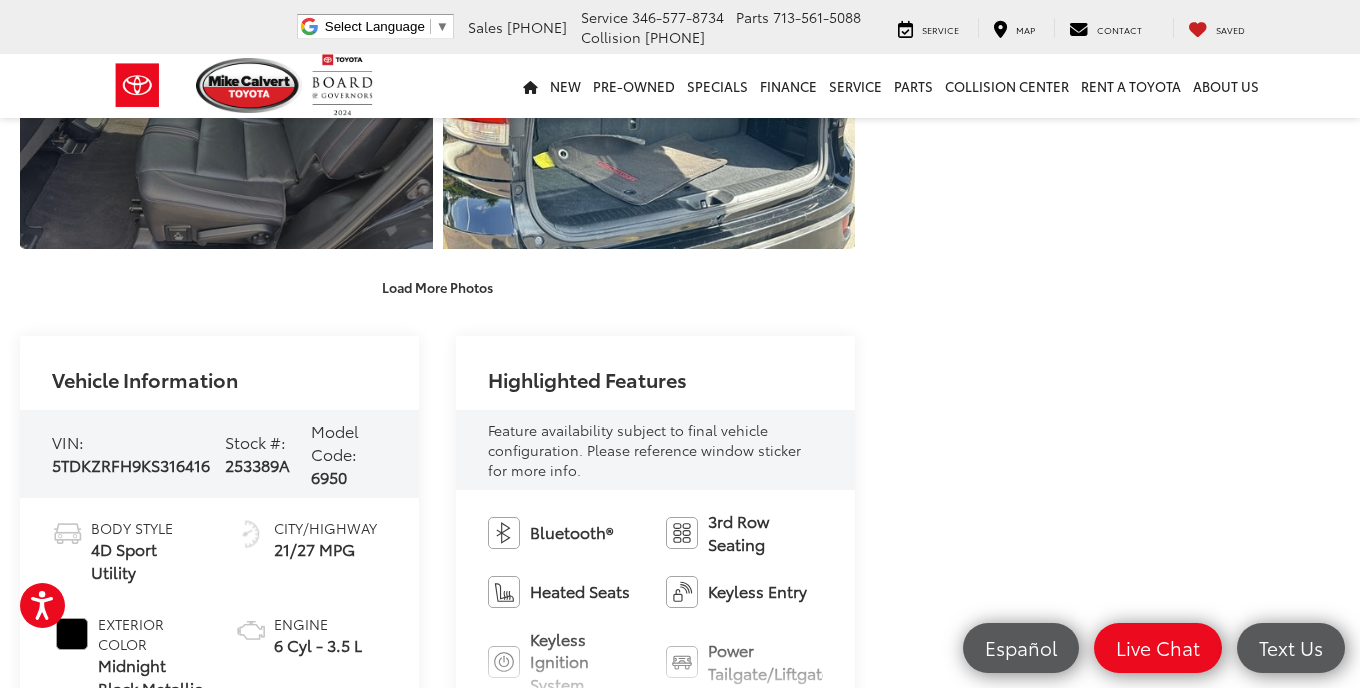 scroll, scrollTop: 3634, scrollLeft: 0, axis: vertical 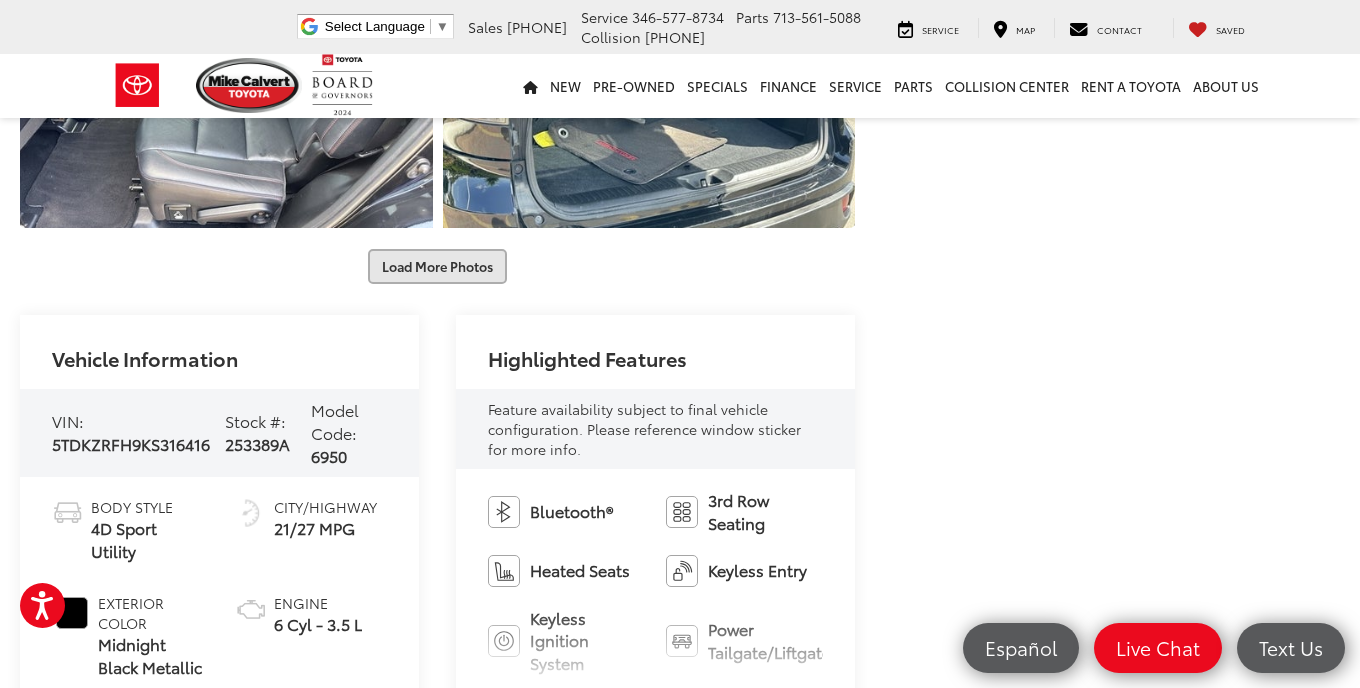 click on "Load More Photos" at bounding box center [437, 266] 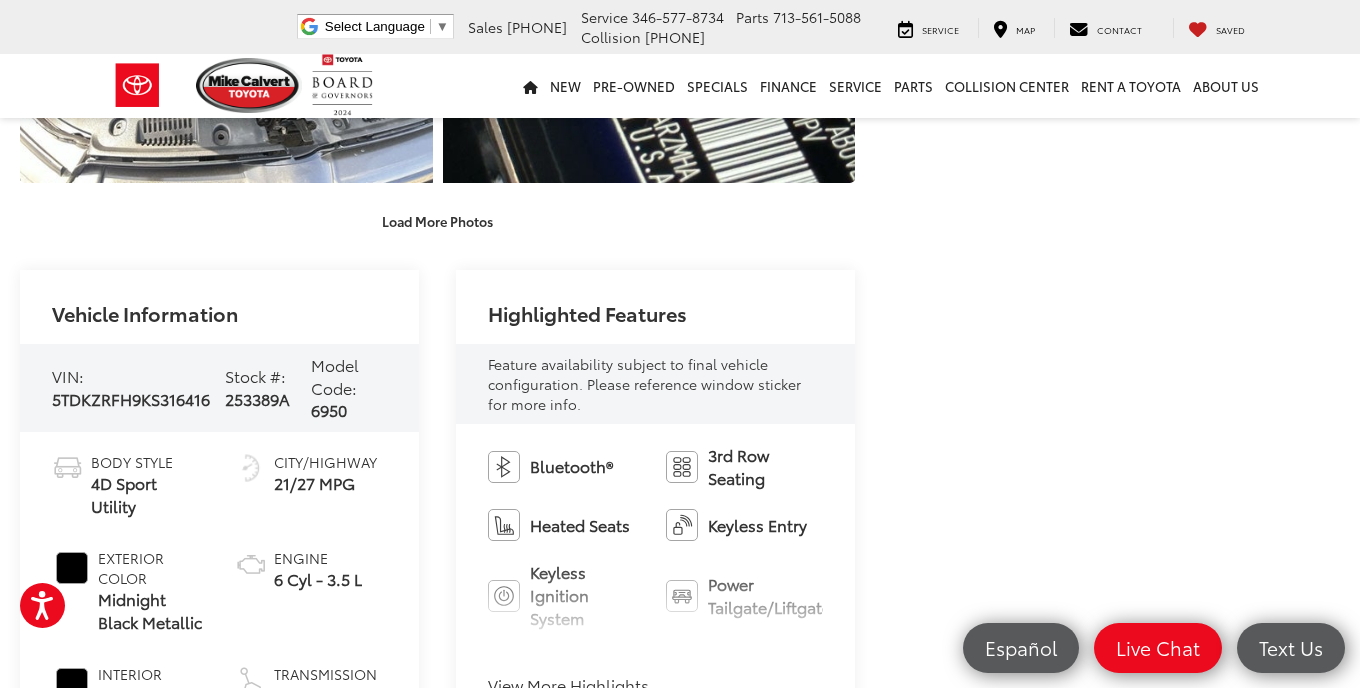 scroll, scrollTop: 4323, scrollLeft: 0, axis: vertical 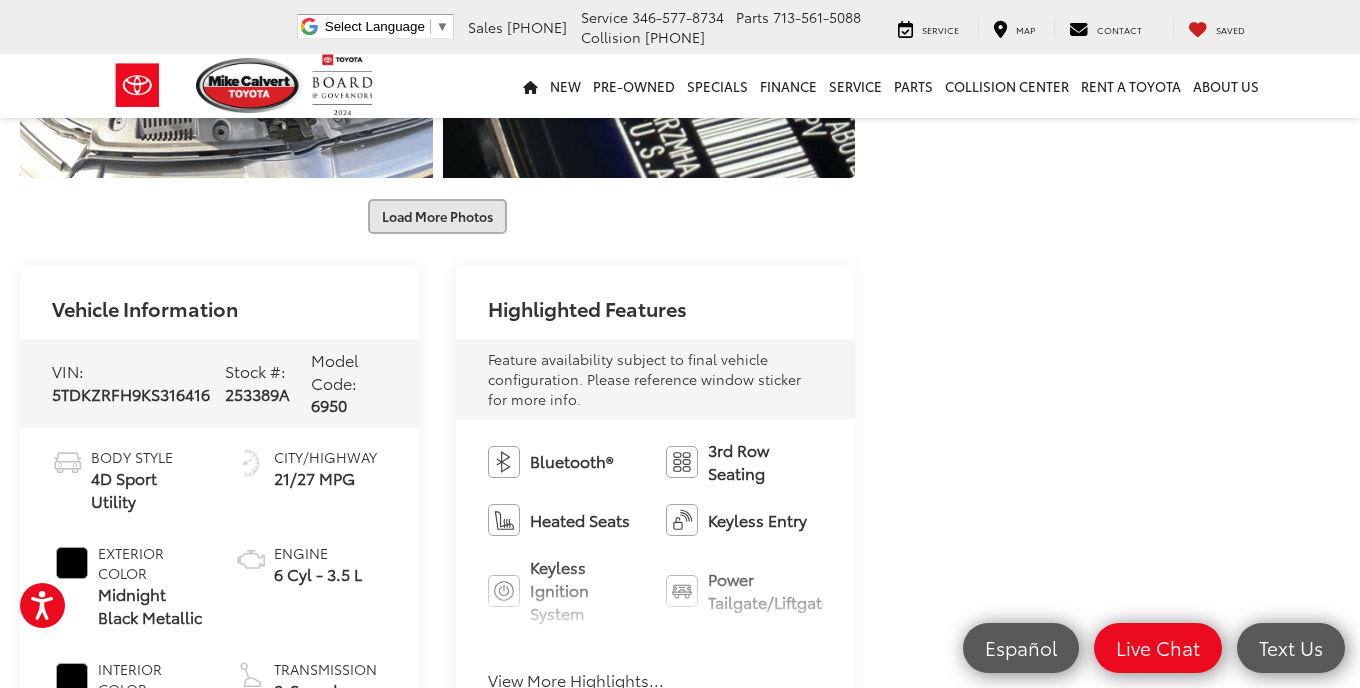 click on "Load More Photos" at bounding box center (437, 216) 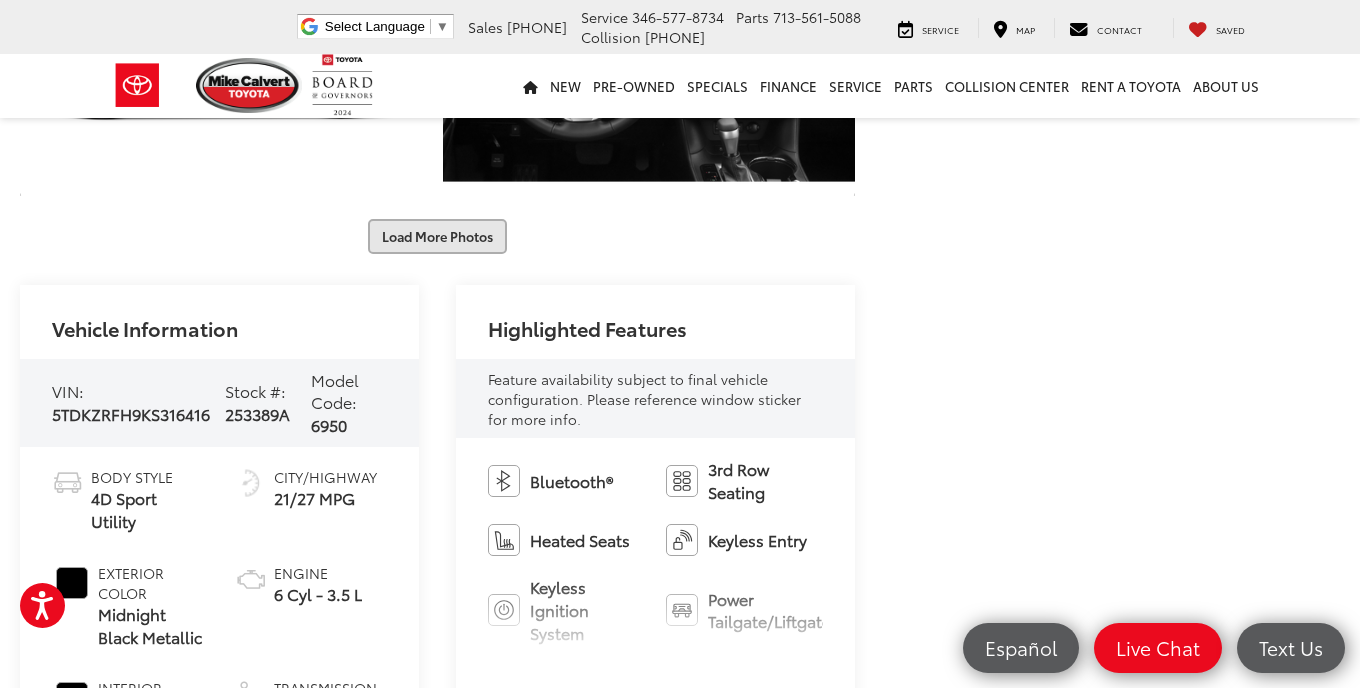 scroll, scrollTop: 5002, scrollLeft: 0, axis: vertical 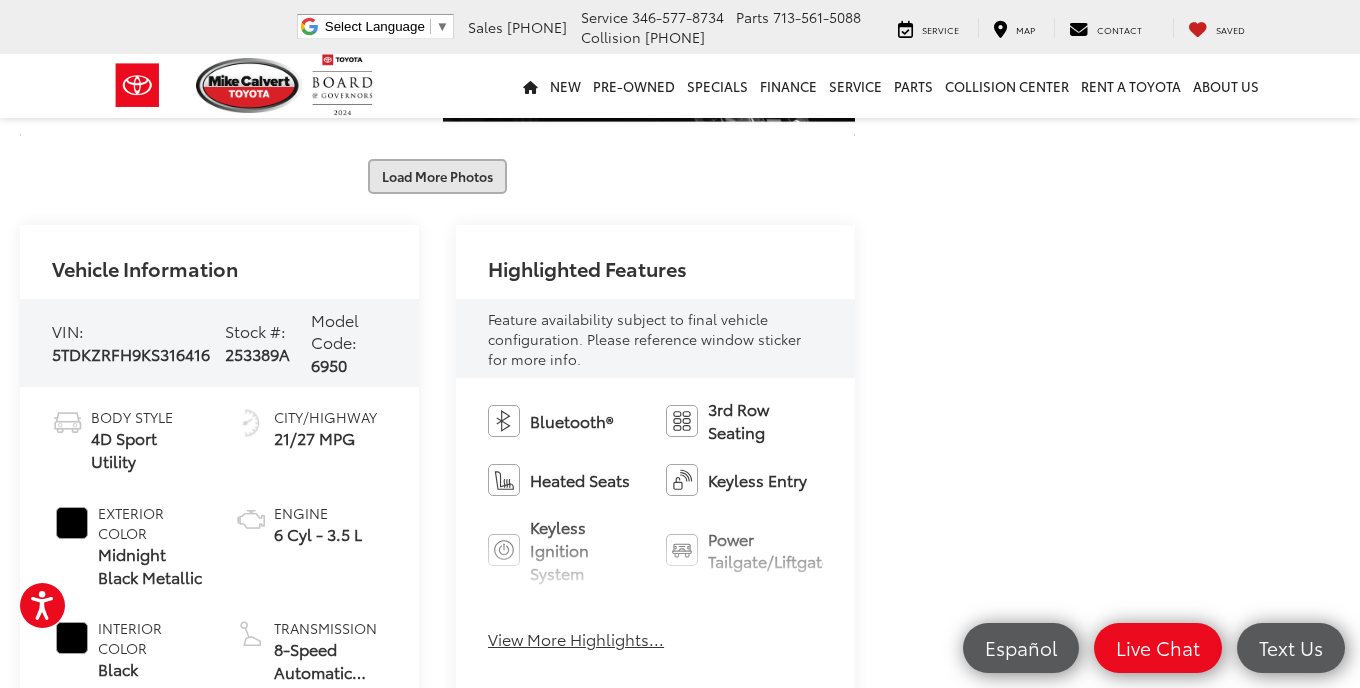 click on "Load More Photos" at bounding box center [437, 176] 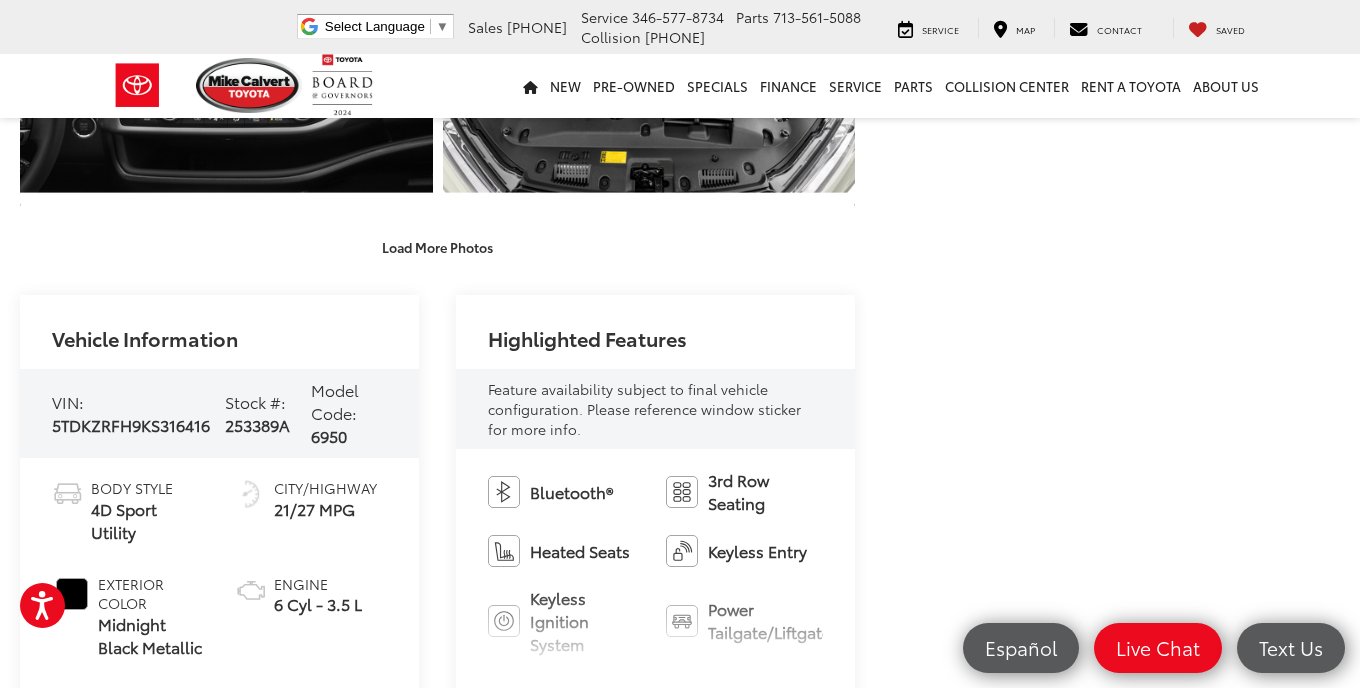scroll, scrollTop: 5571, scrollLeft: 0, axis: vertical 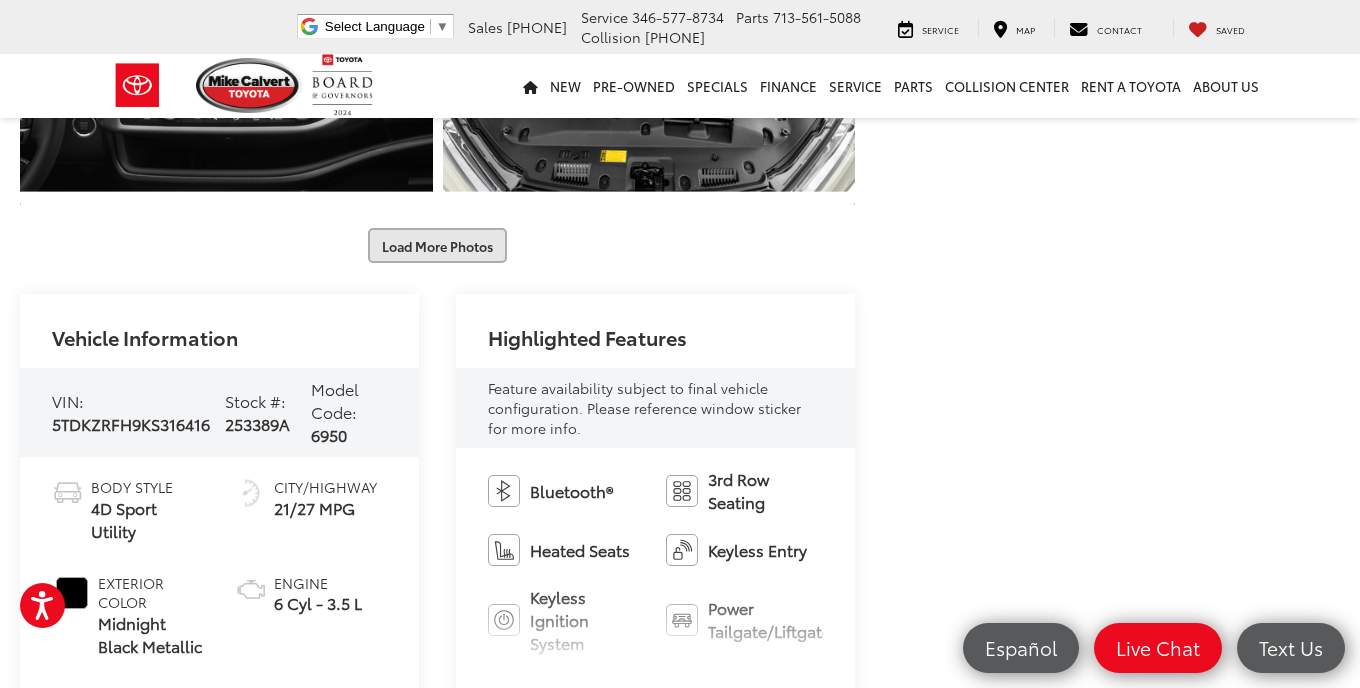 click on "Load More Photos" at bounding box center (437, 245) 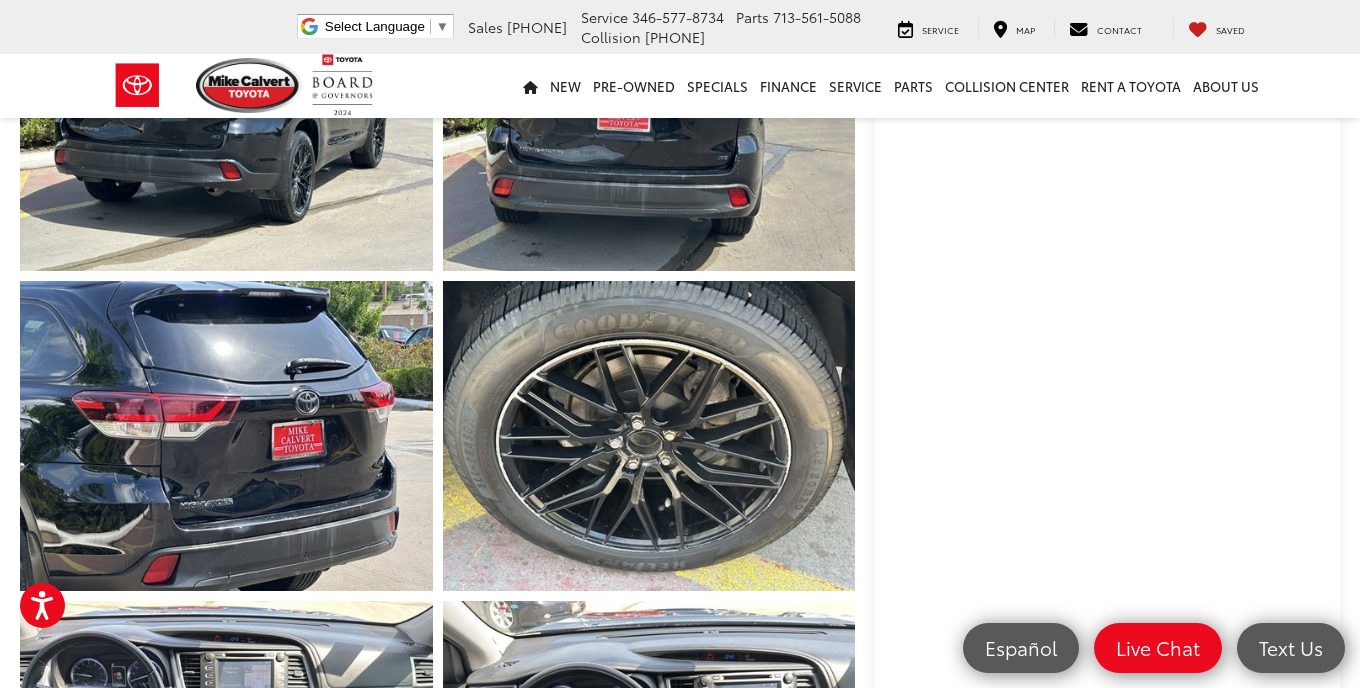 scroll, scrollTop: 710, scrollLeft: 0, axis: vertical 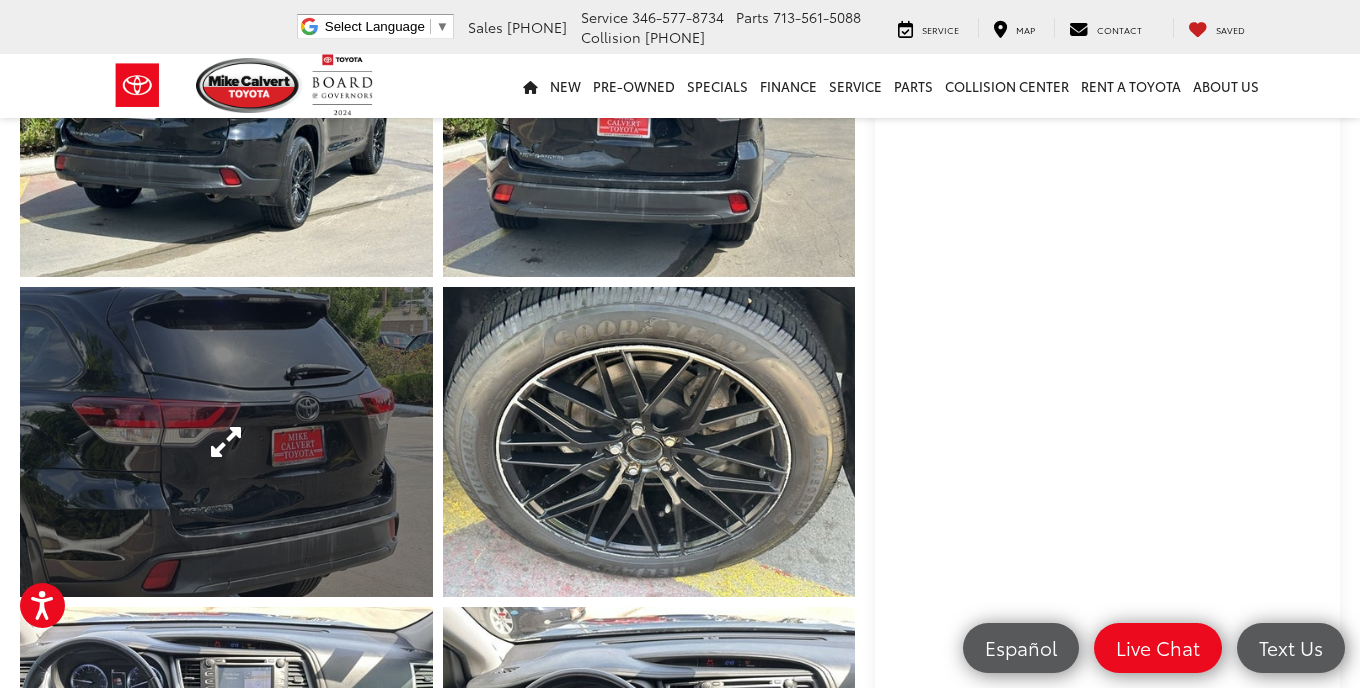 click at bounding box center (226, 441) 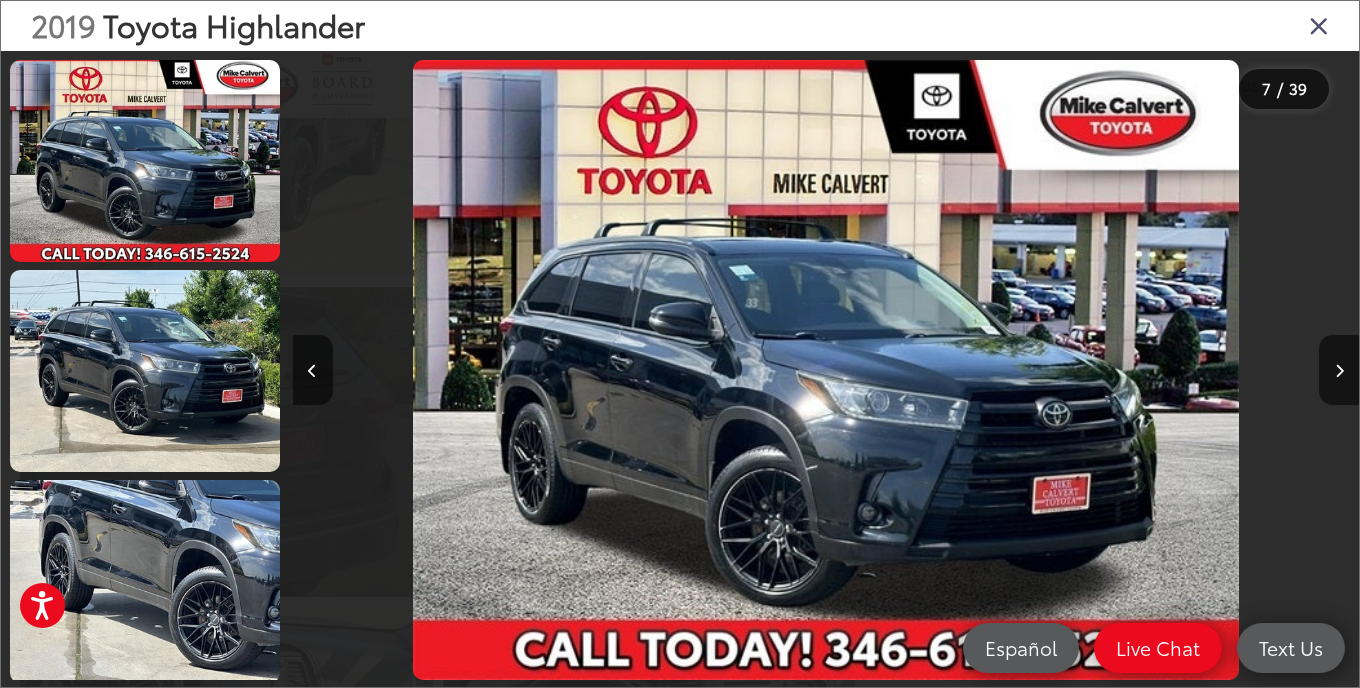 scroll, scrollTop: 1115, scrollLeft: 0, axis: vertical 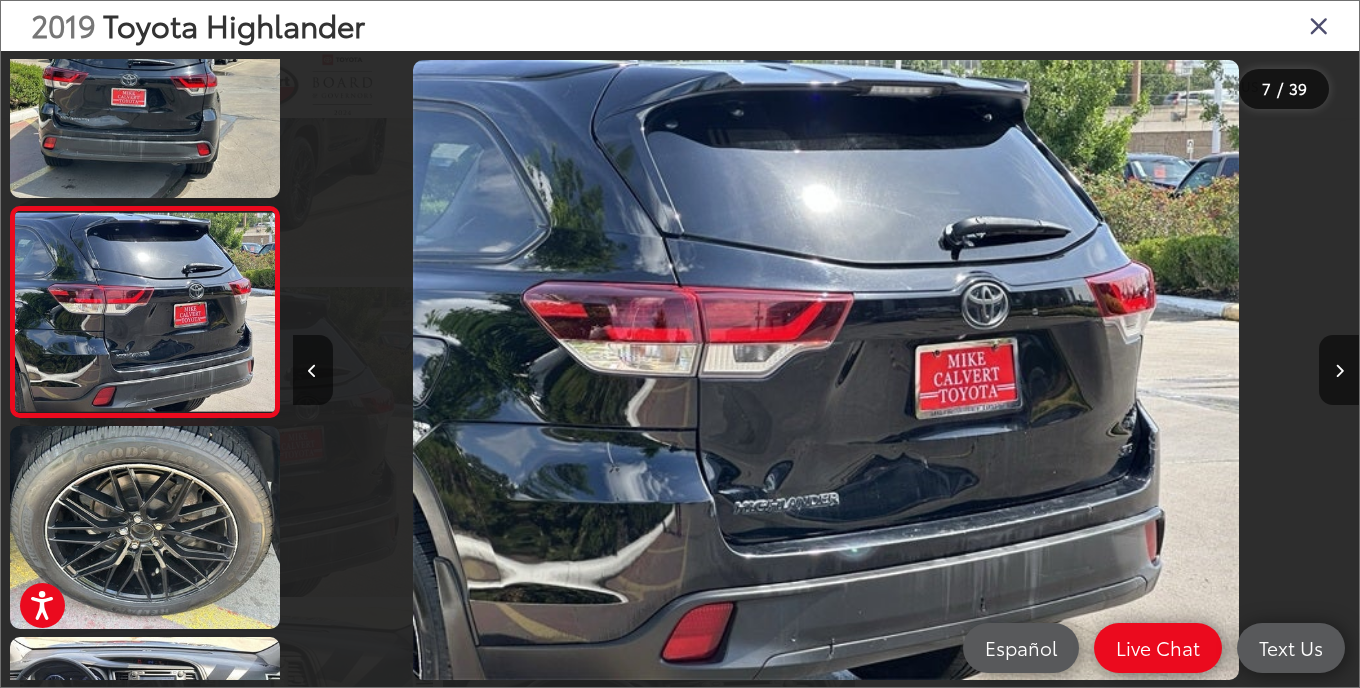 click at bounding box center (1319, 25) 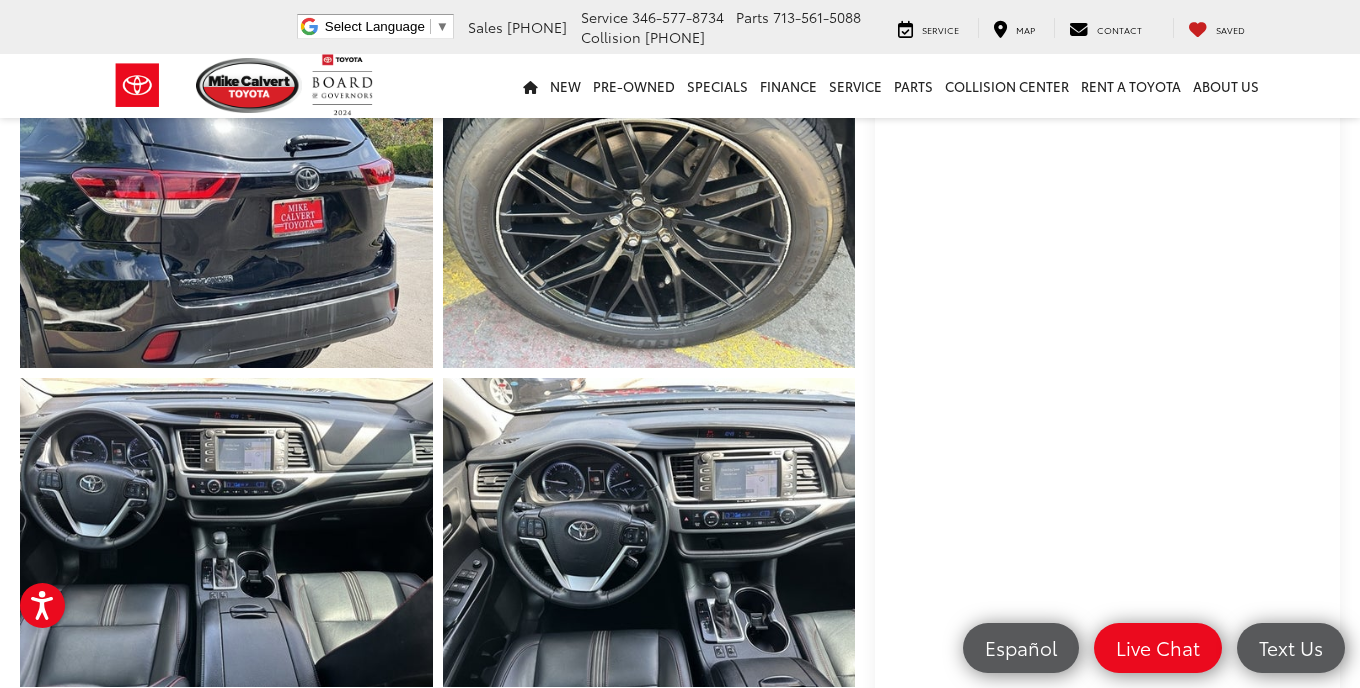 scroll, scrollTop: 940, scrollLeft: 0, axis: vertical 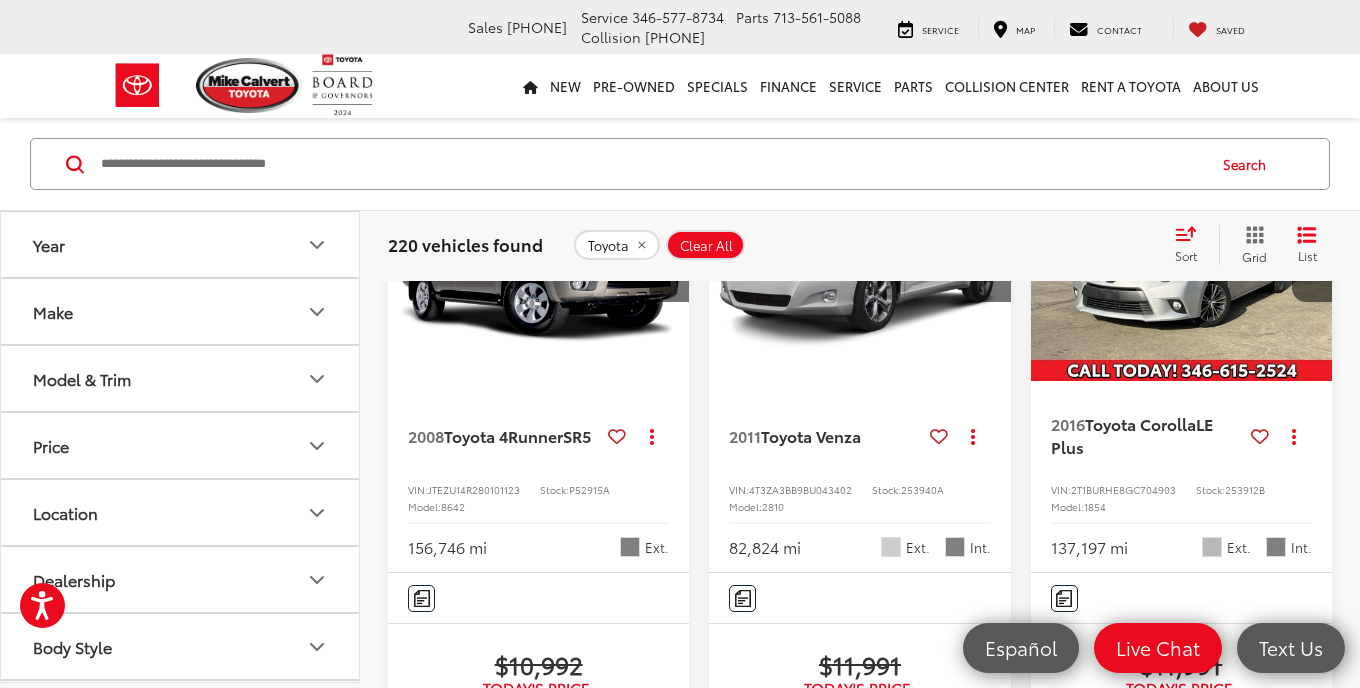click 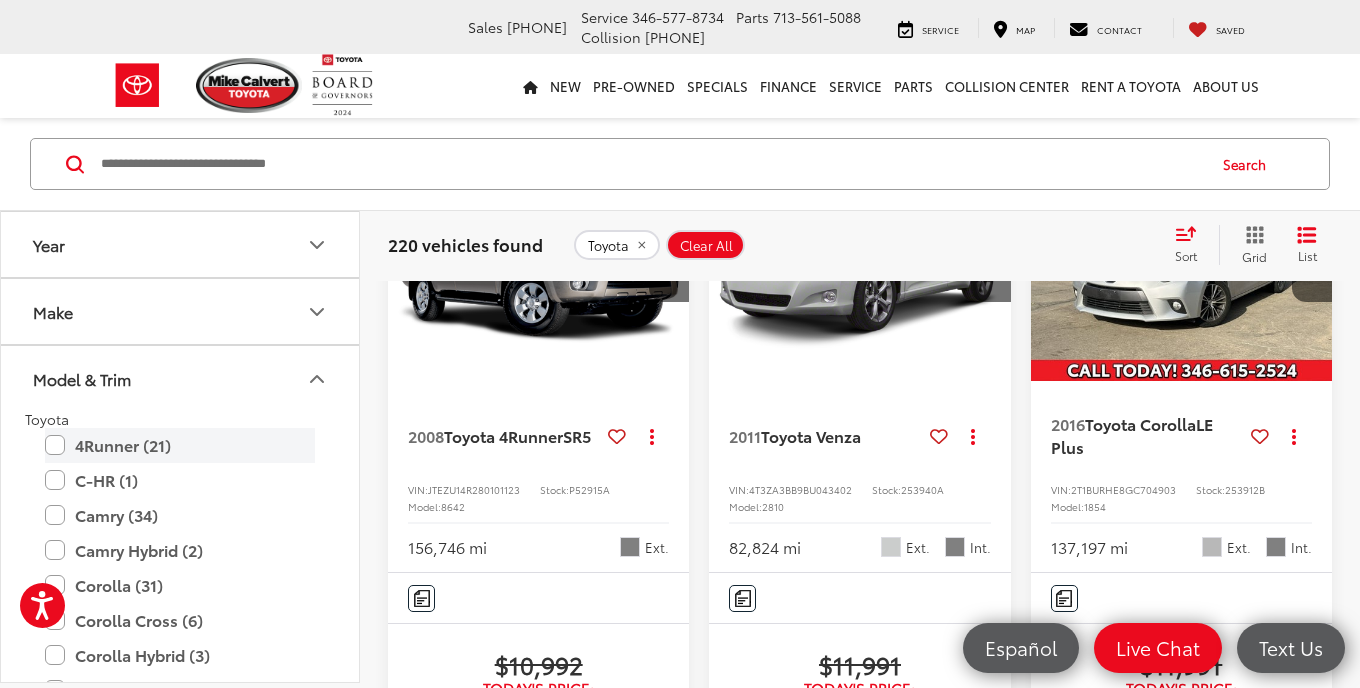 click on "4Runner (21)" at bounding box center (180, 445) 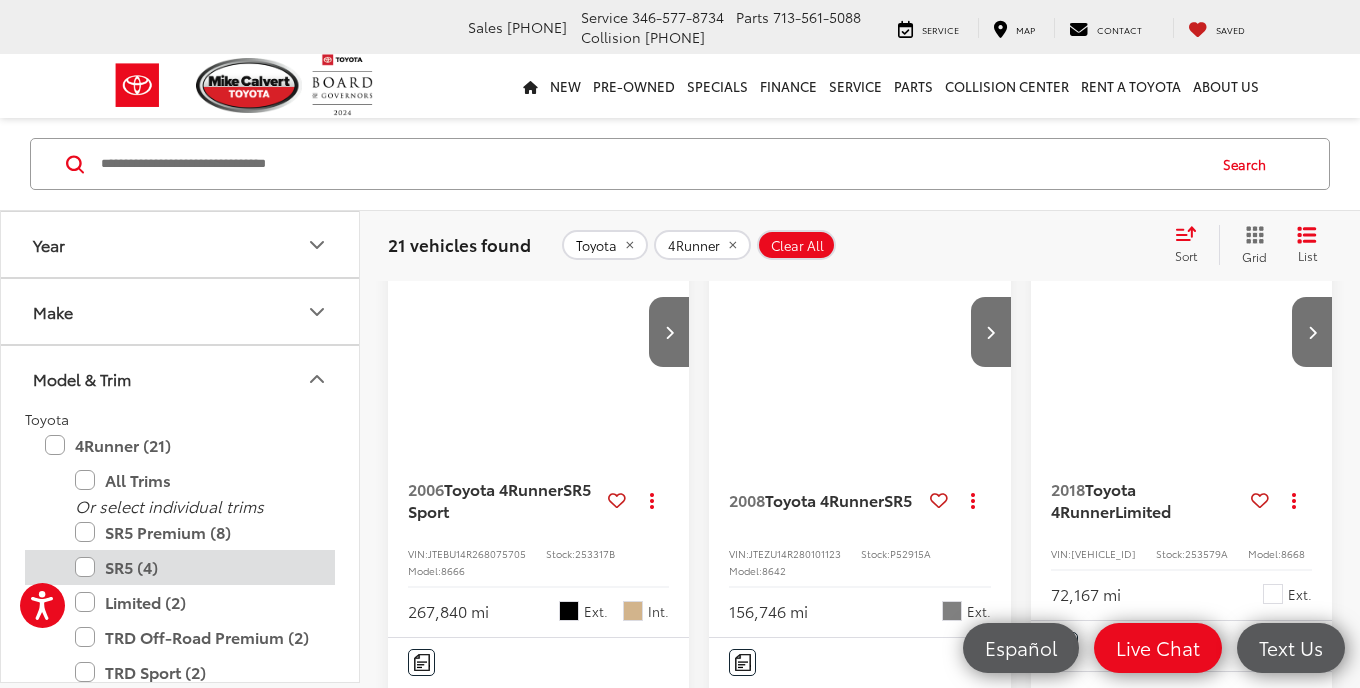 scroll, scrollTop: 195, scrollLeft: 0, axis: vertical 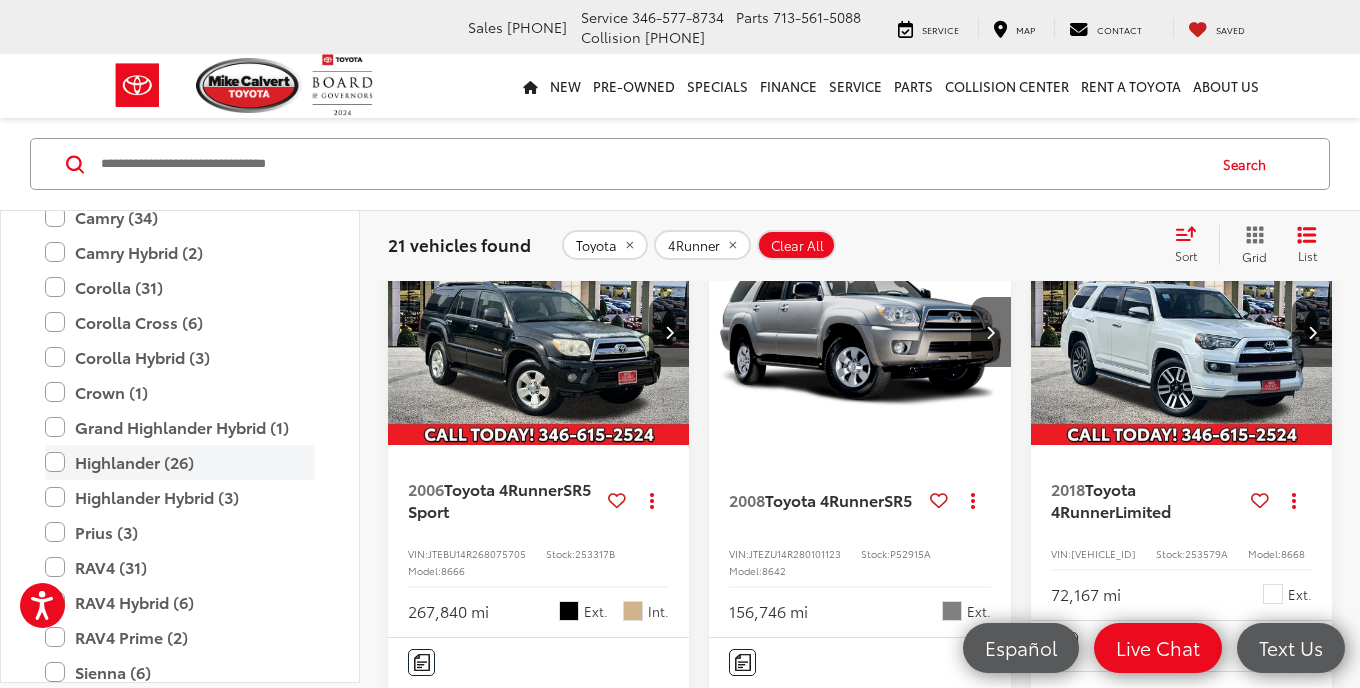click on "Highlander (26)" at bounding box center (180, 462) 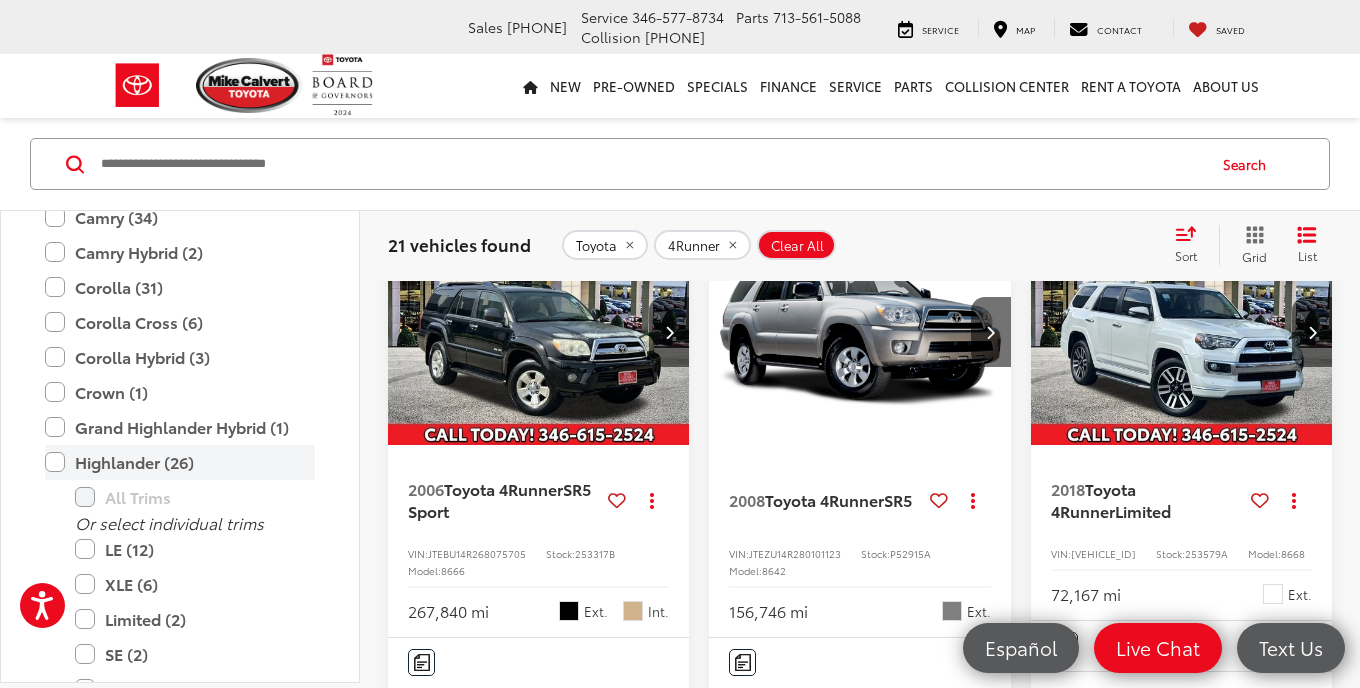 scroll, scrollTop: 128, scrollLeft: 0, axis: vertical 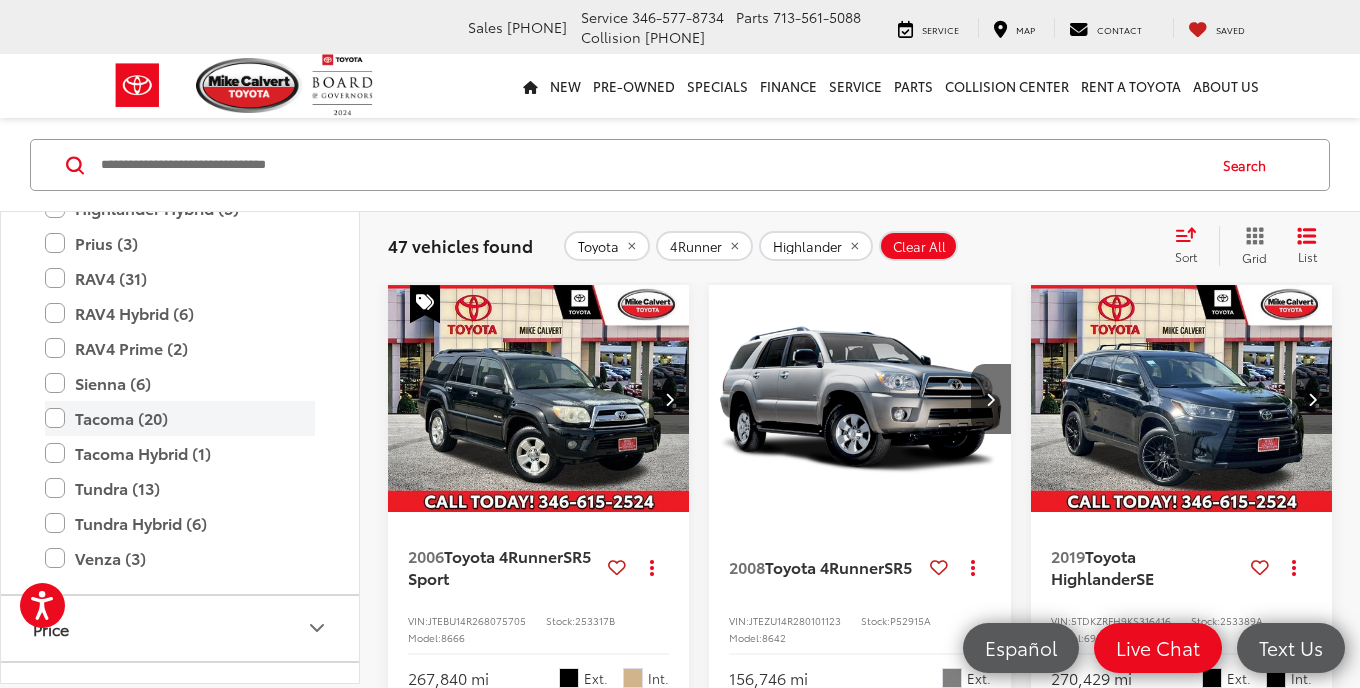 click on "Tacoma (20)" at bounding box center (180, 418) 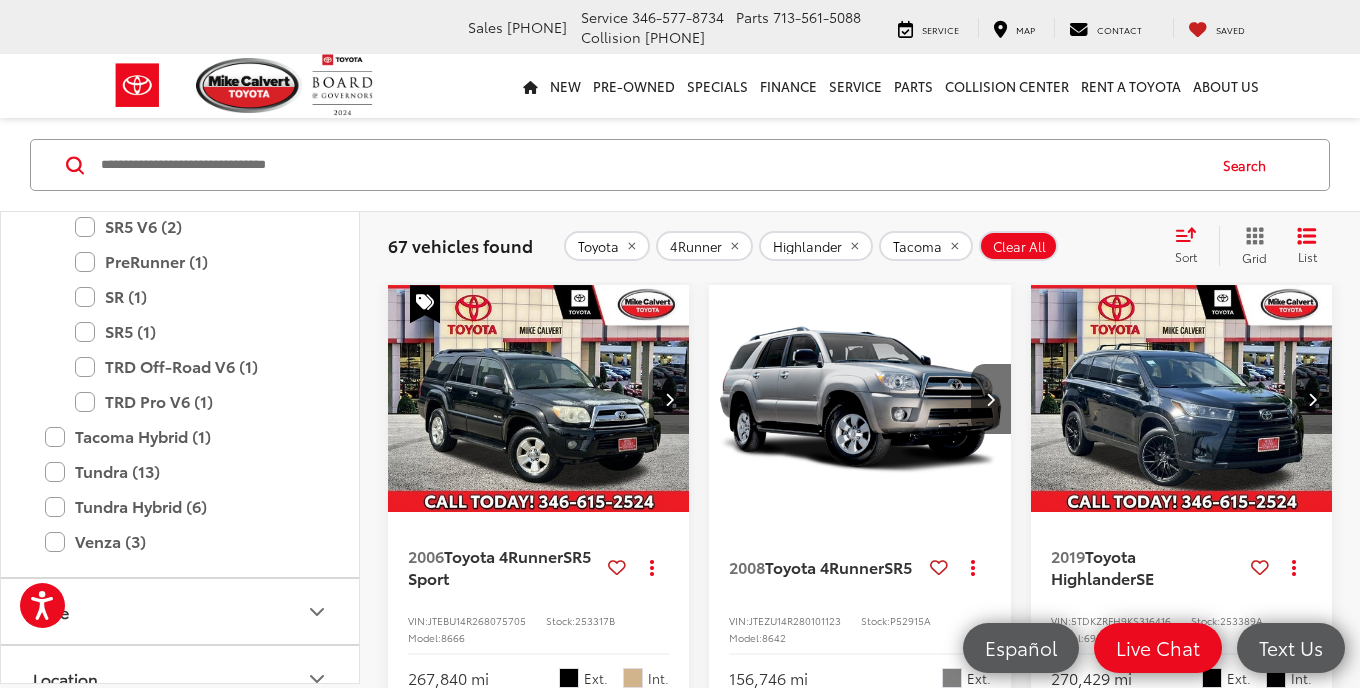 scroll, scrollTop: 1606, scrollLeft: 0, axis: vertical 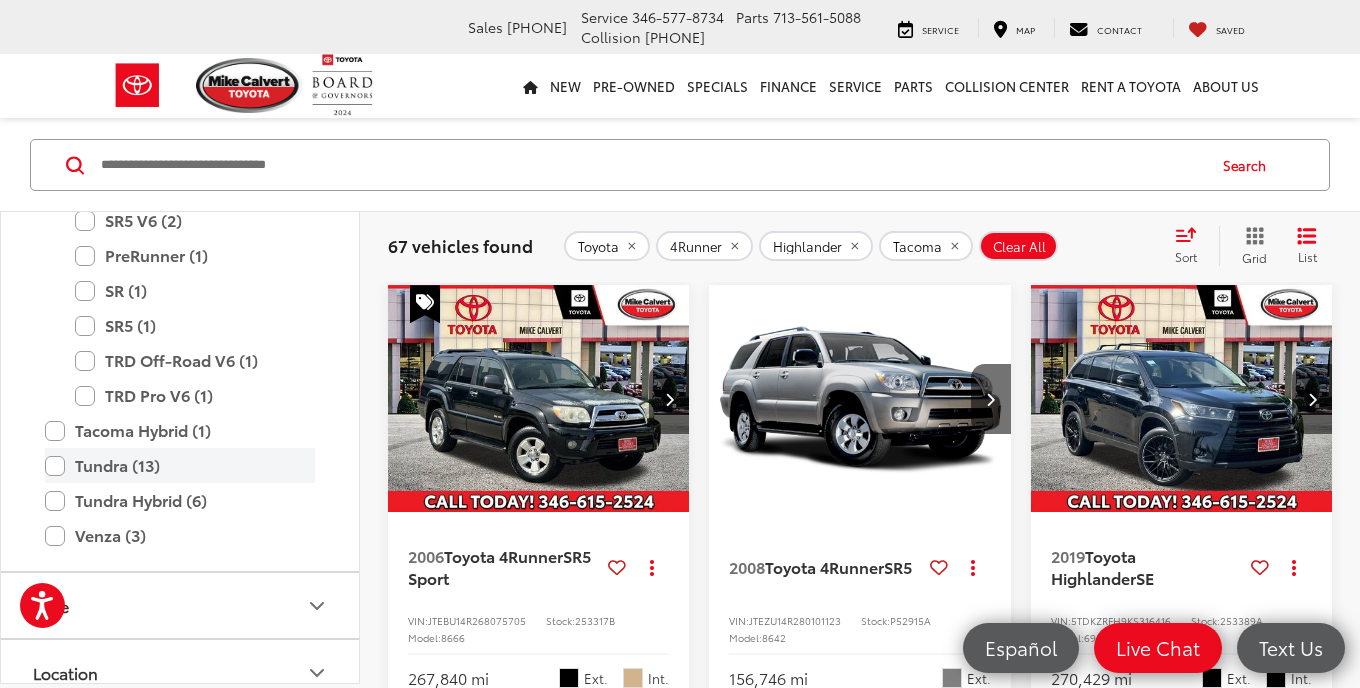 click on "Tundra (13)" at bounding box center (180, 465) 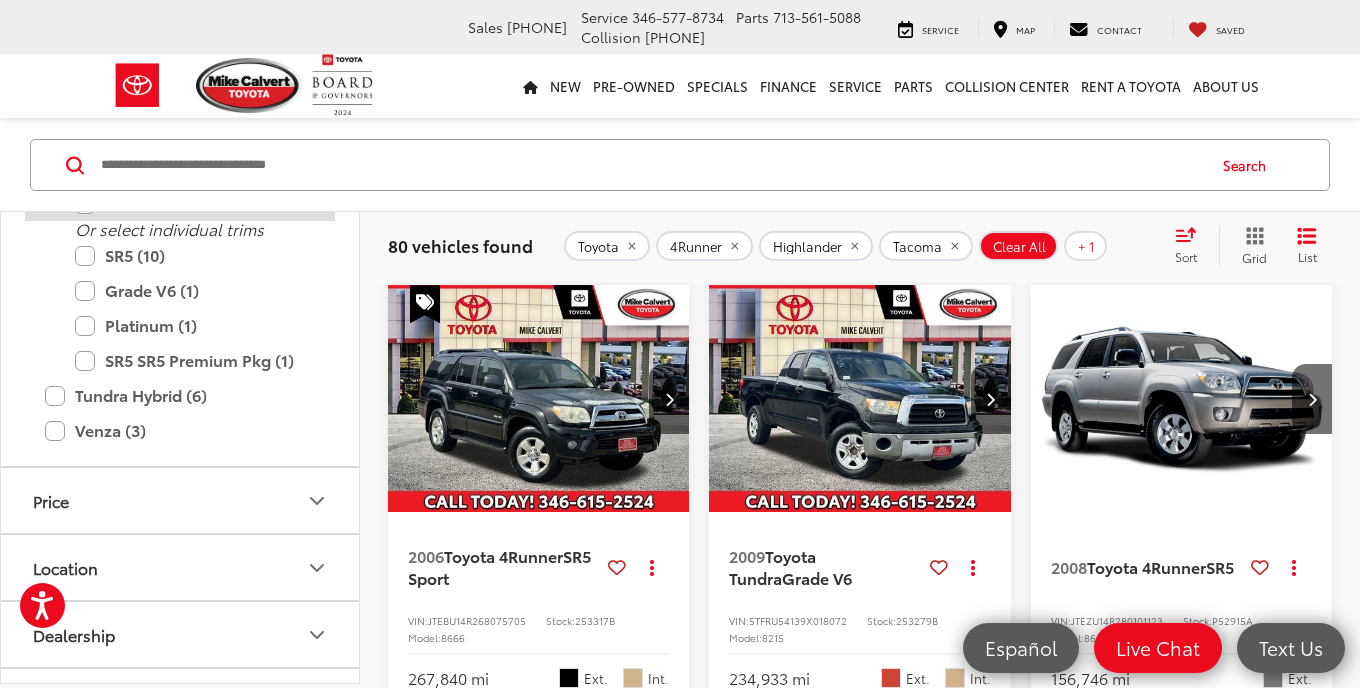 scroll, scrollTop: 1905, scrollLeft: 0, axis: vertical 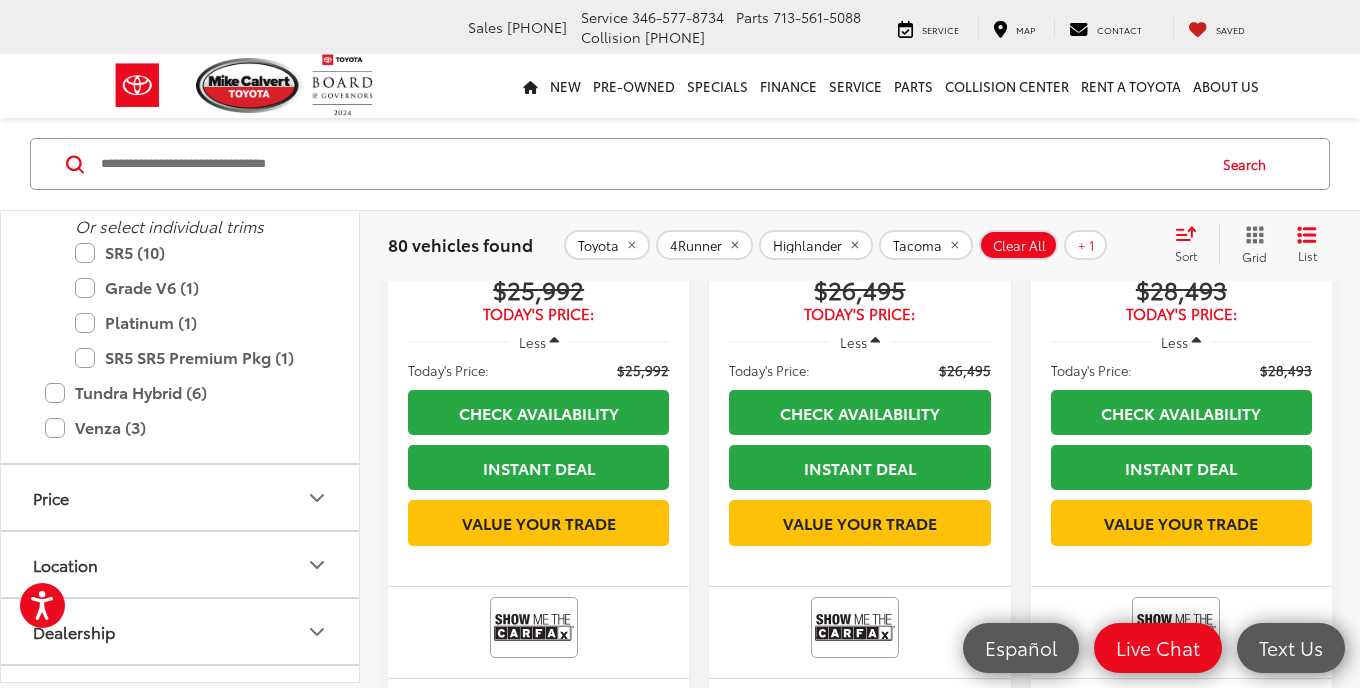 click on "VIN:  3TYRX5GN7MT024854 Stock:  P53114 Model:  7162" at bounding box center (538, 129) 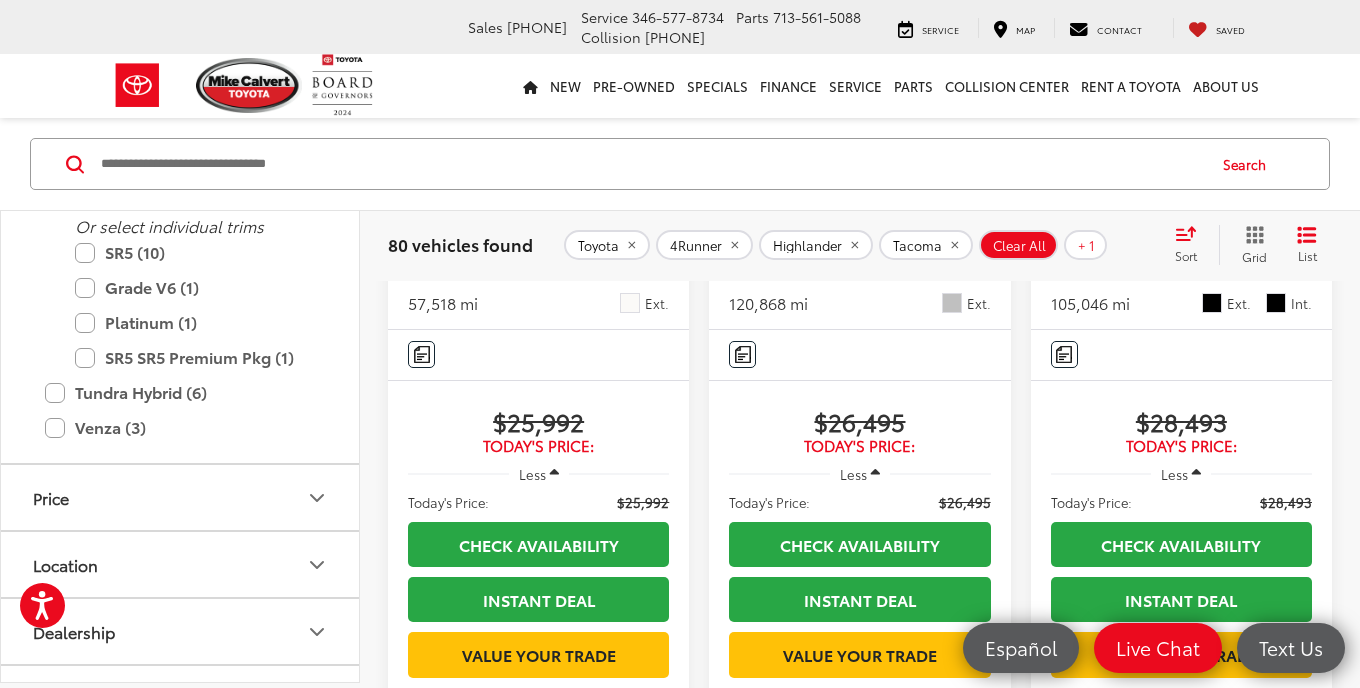 scroll, scrollTop: 3396, scrollLeft: 0, axis: vertical 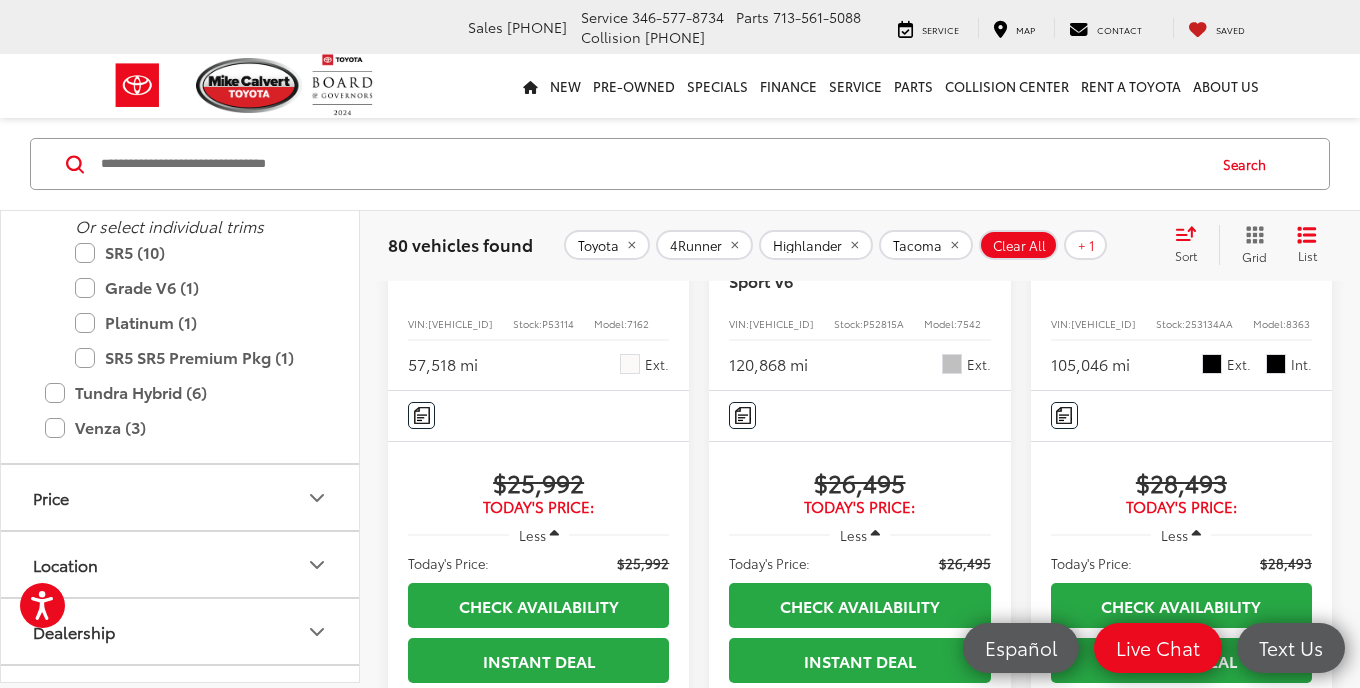 click at bounding box center [1182, 102] 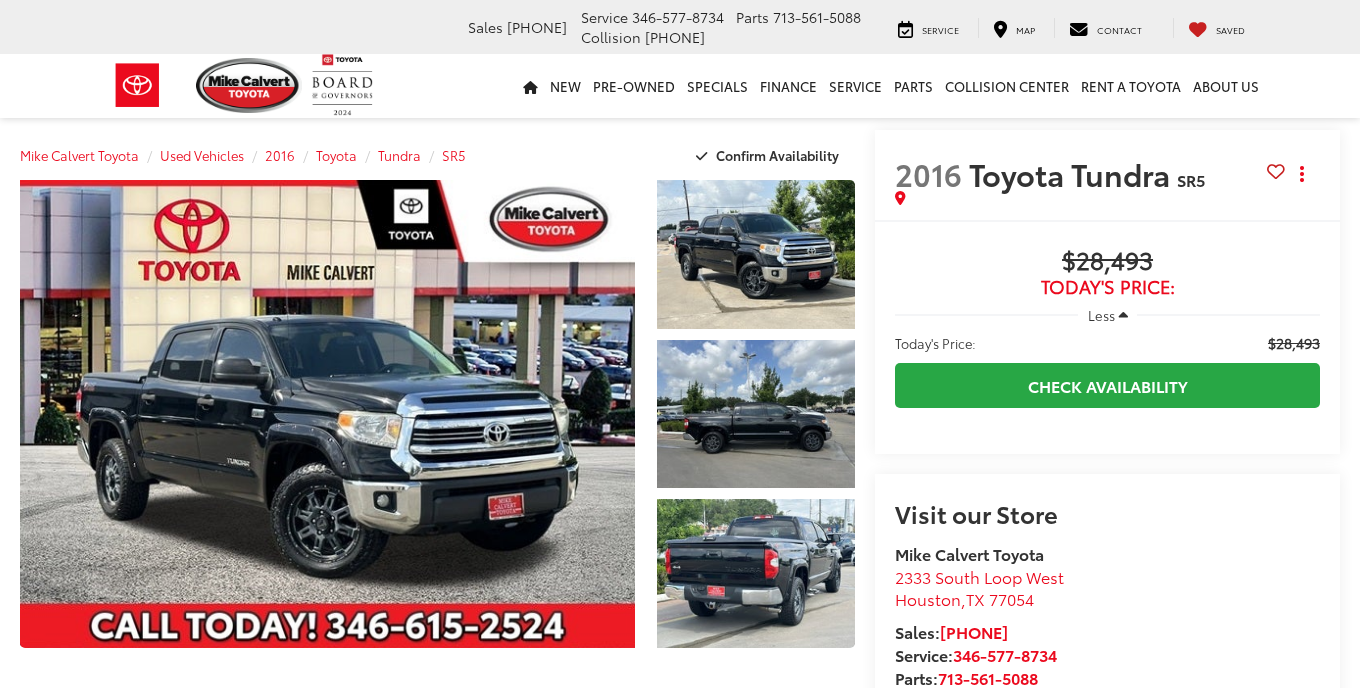 scroll, scrollTop: 0, scrollLeft: 0, axis: both 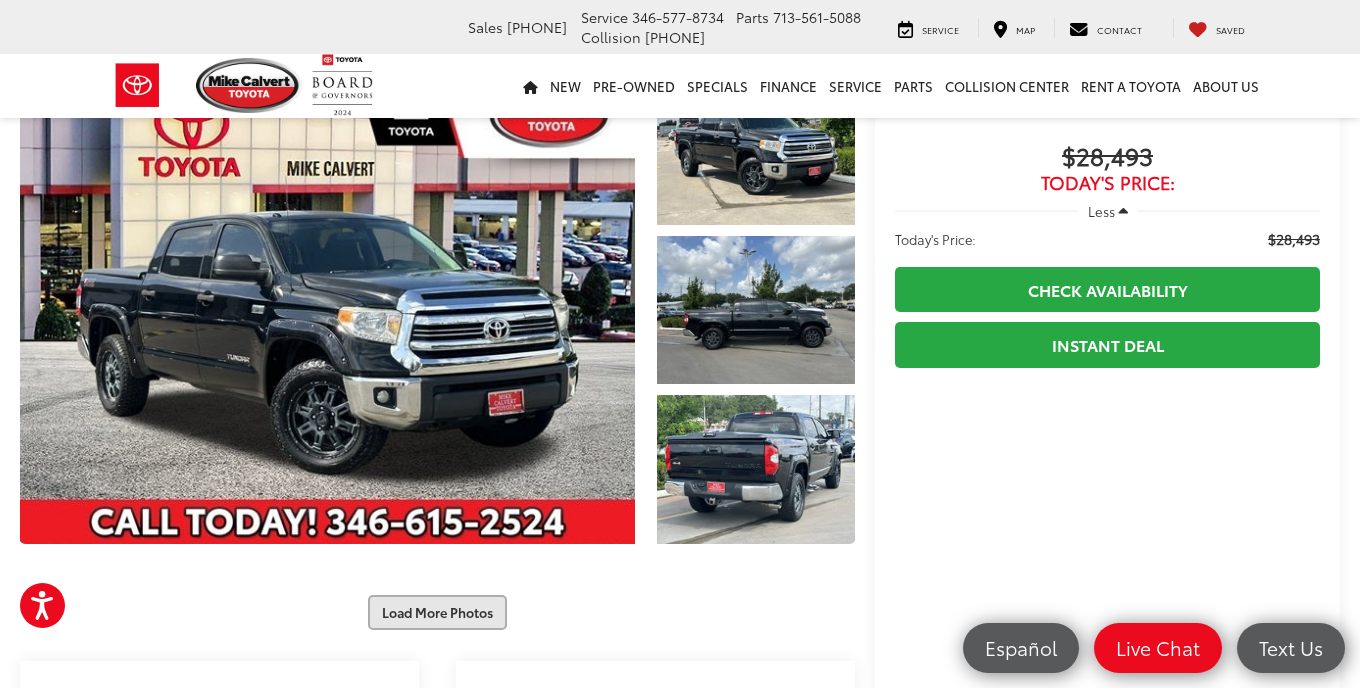 click on "Load More Photos" at bounding box center (437, 612) 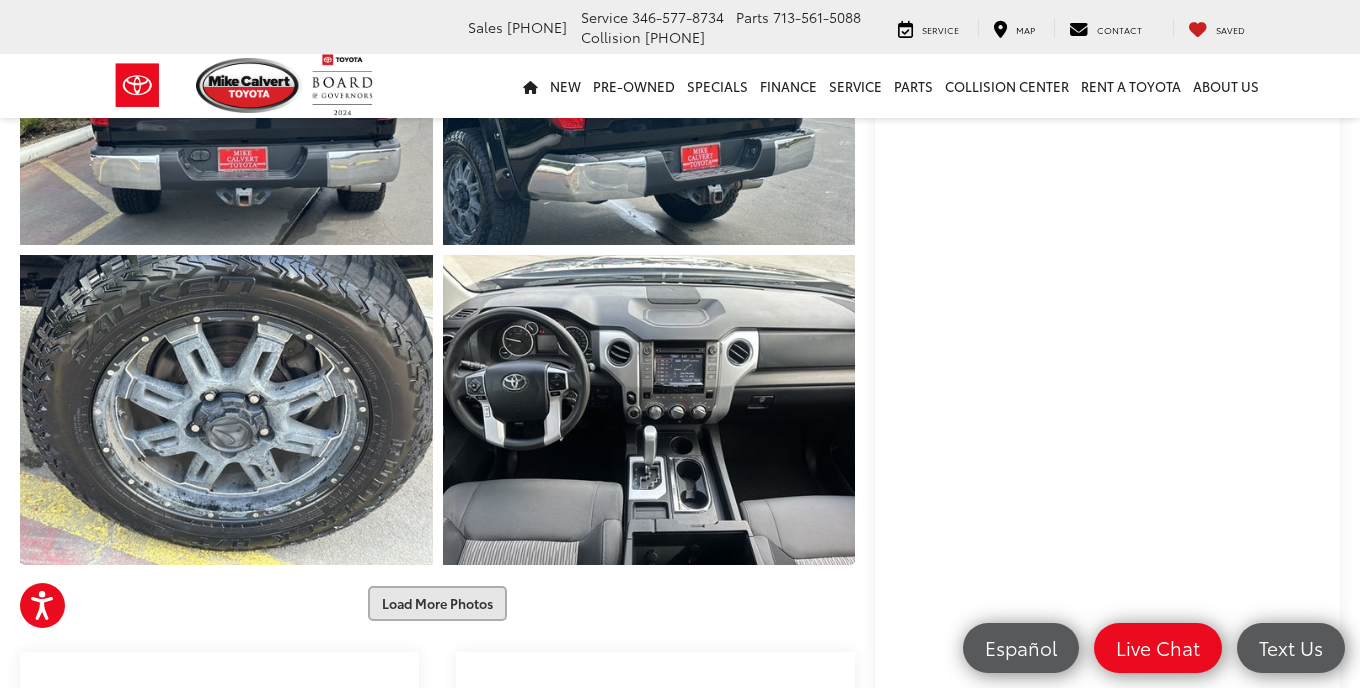 scroll, scrollTop: 744, scrollLeft: 0, axis: vertical 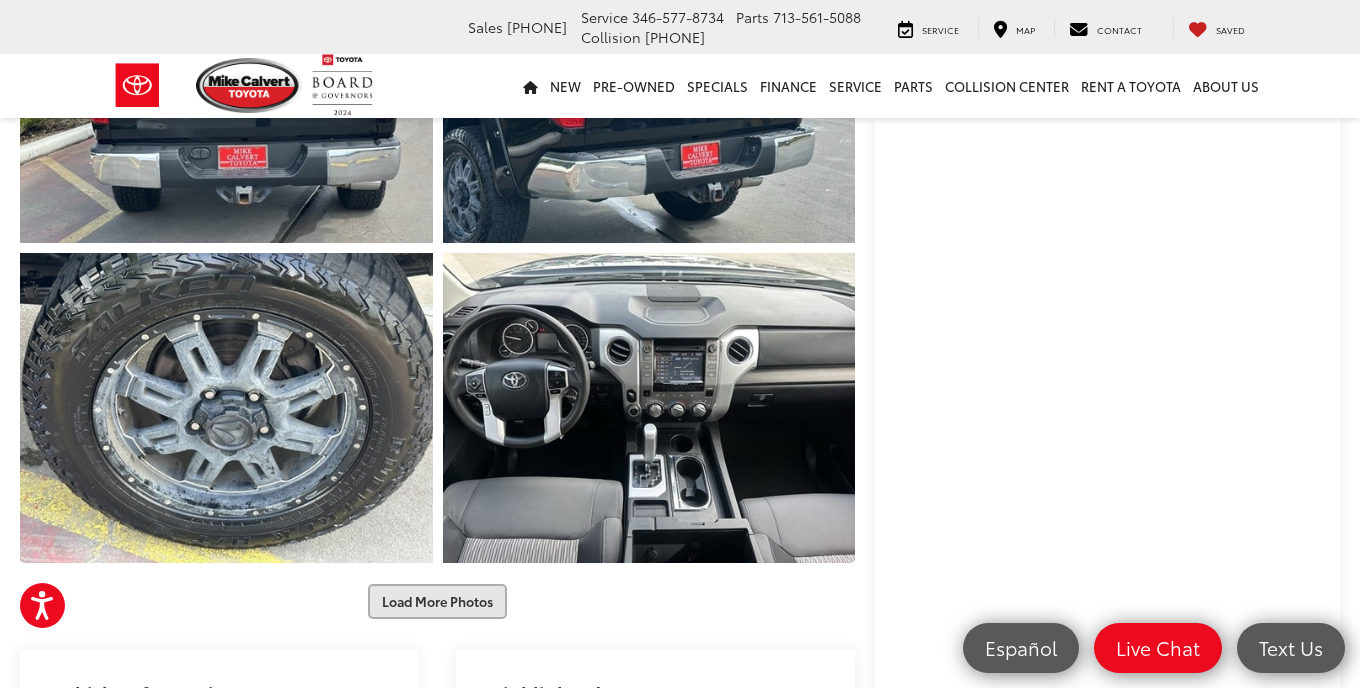 click on "Load More Photos" at bounding box center (437, 601) 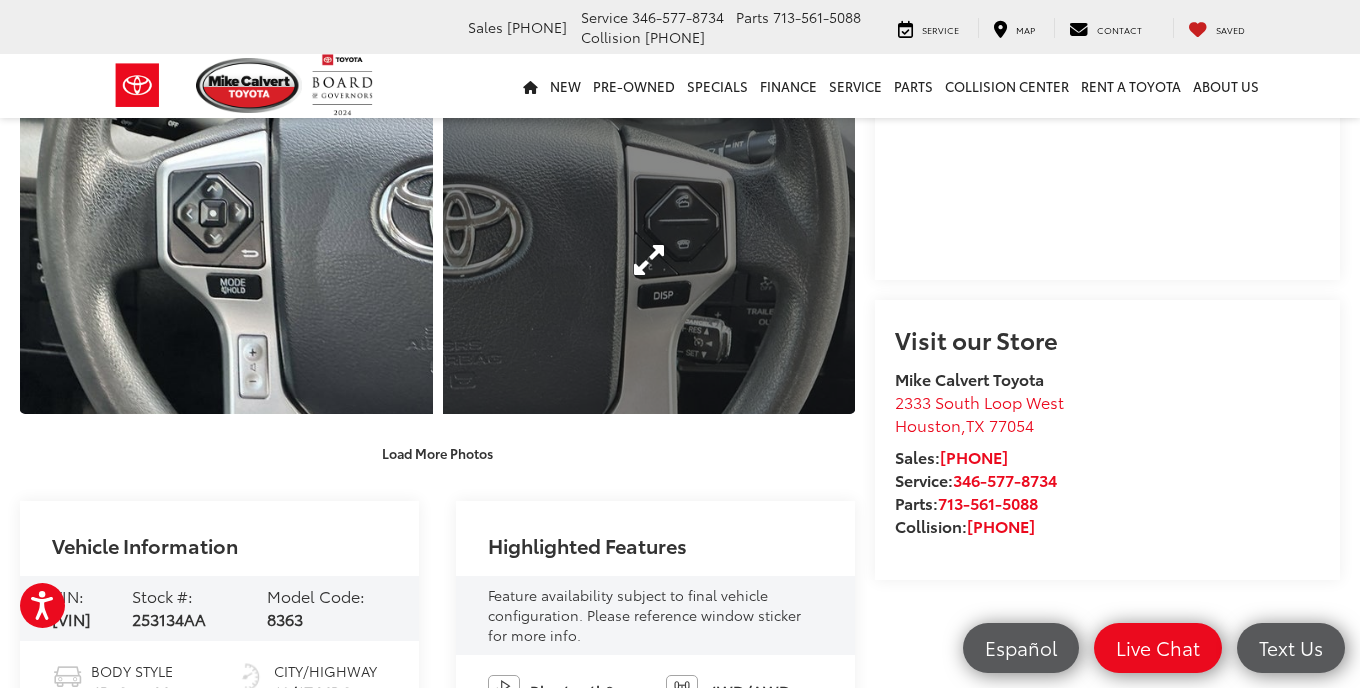 scroll, scrollTop: 1537, scrollLeft: 0, axis: vertical 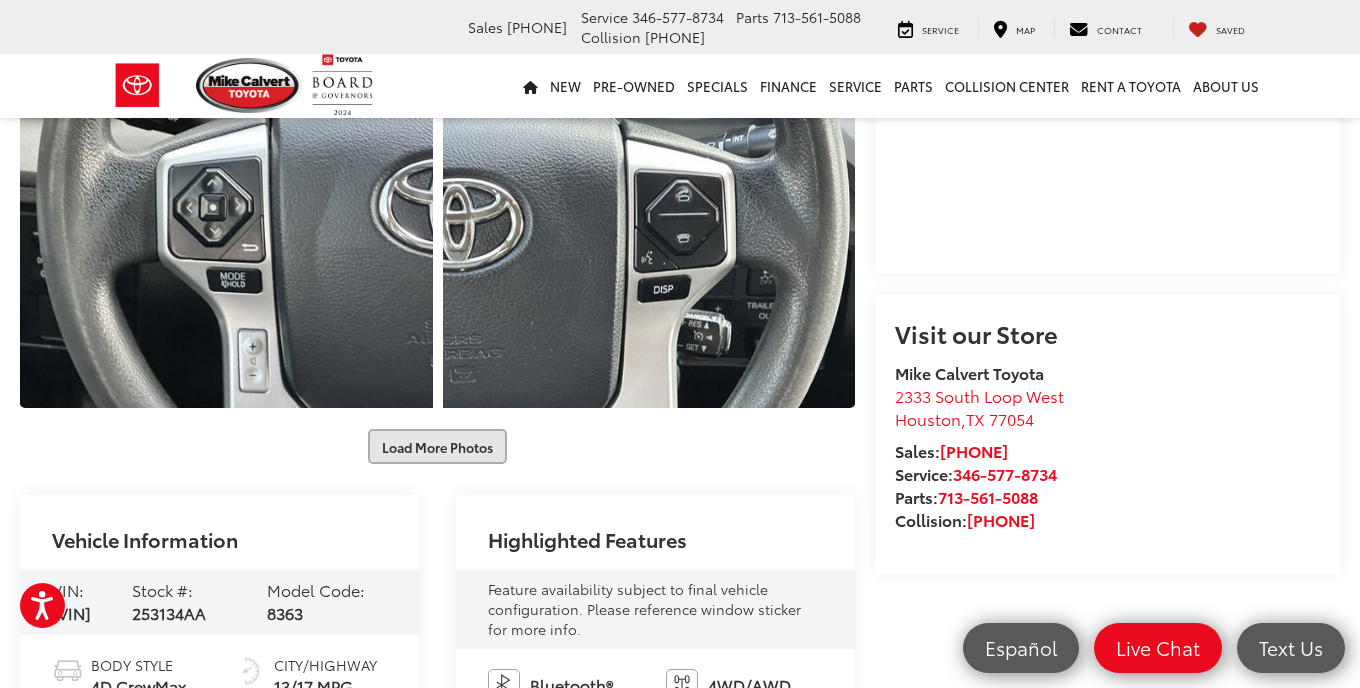 click on "Load More Photos" at bounding box center (437, 446) 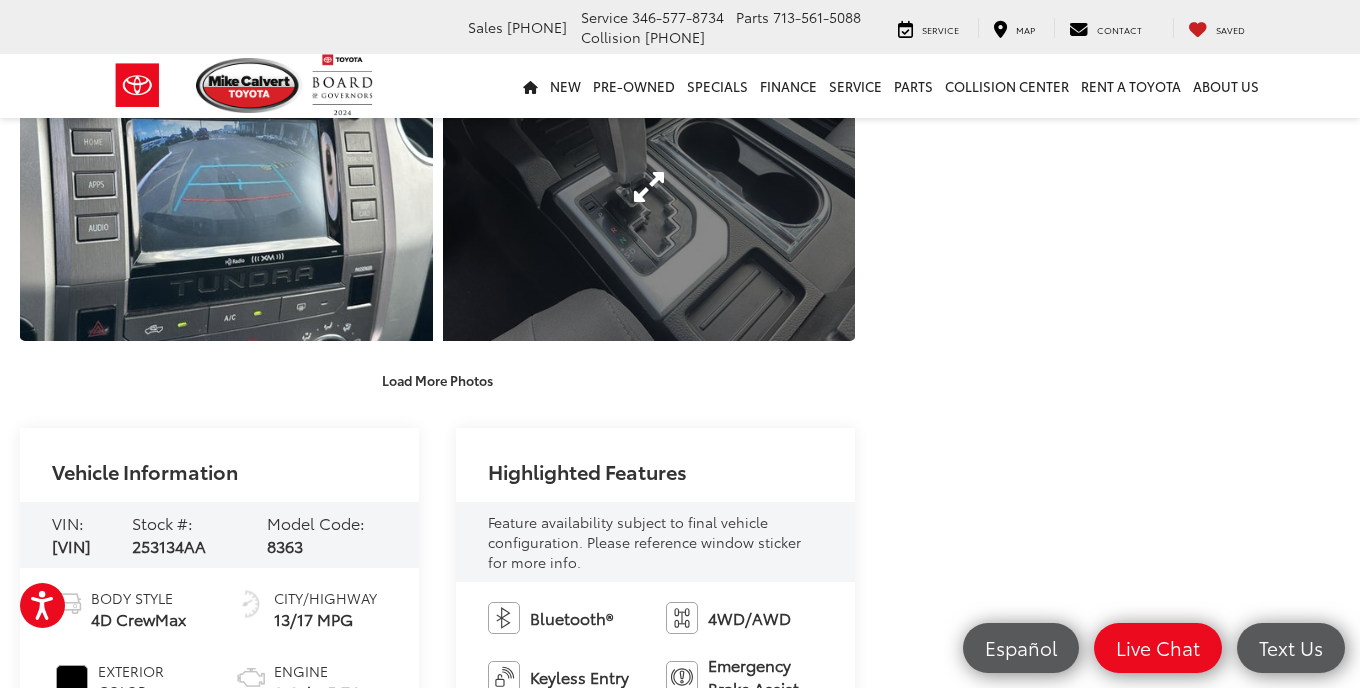 scroll, scrollTop: 2244, scrollLeft: 0, axis: vertical 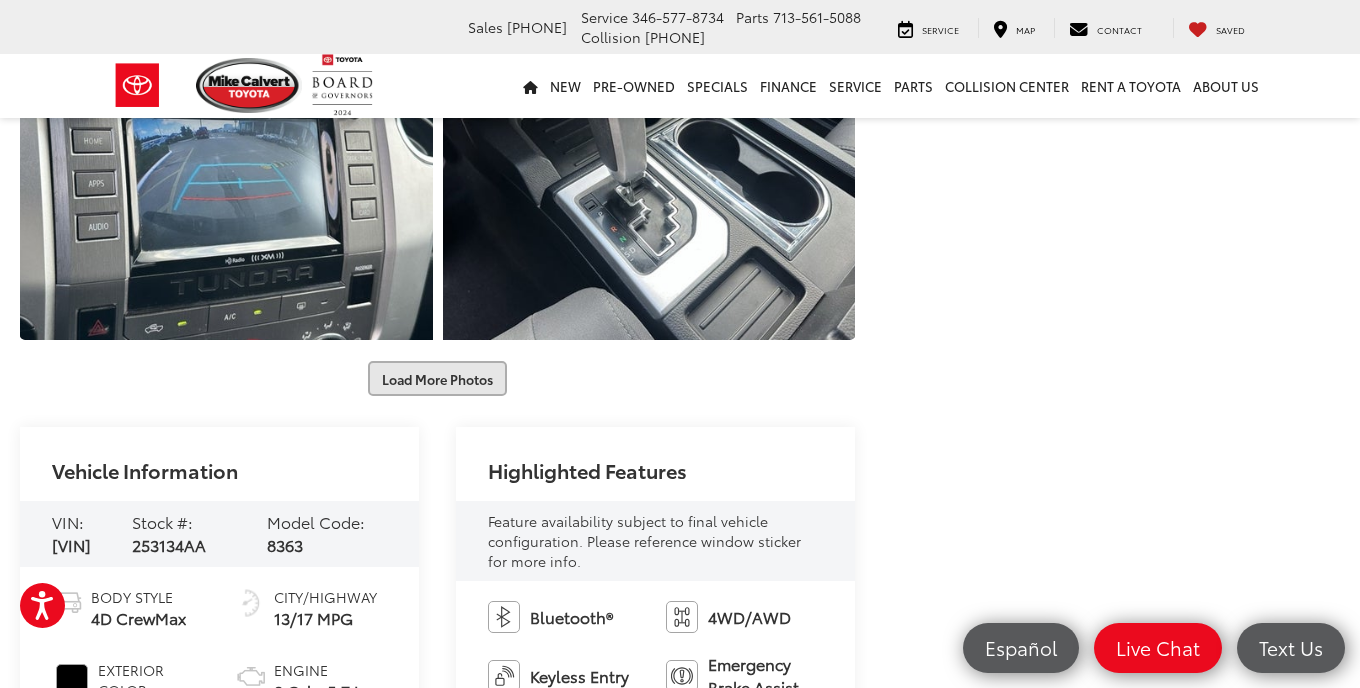 click on "Load More Photos" at bounding box center [437, 378] 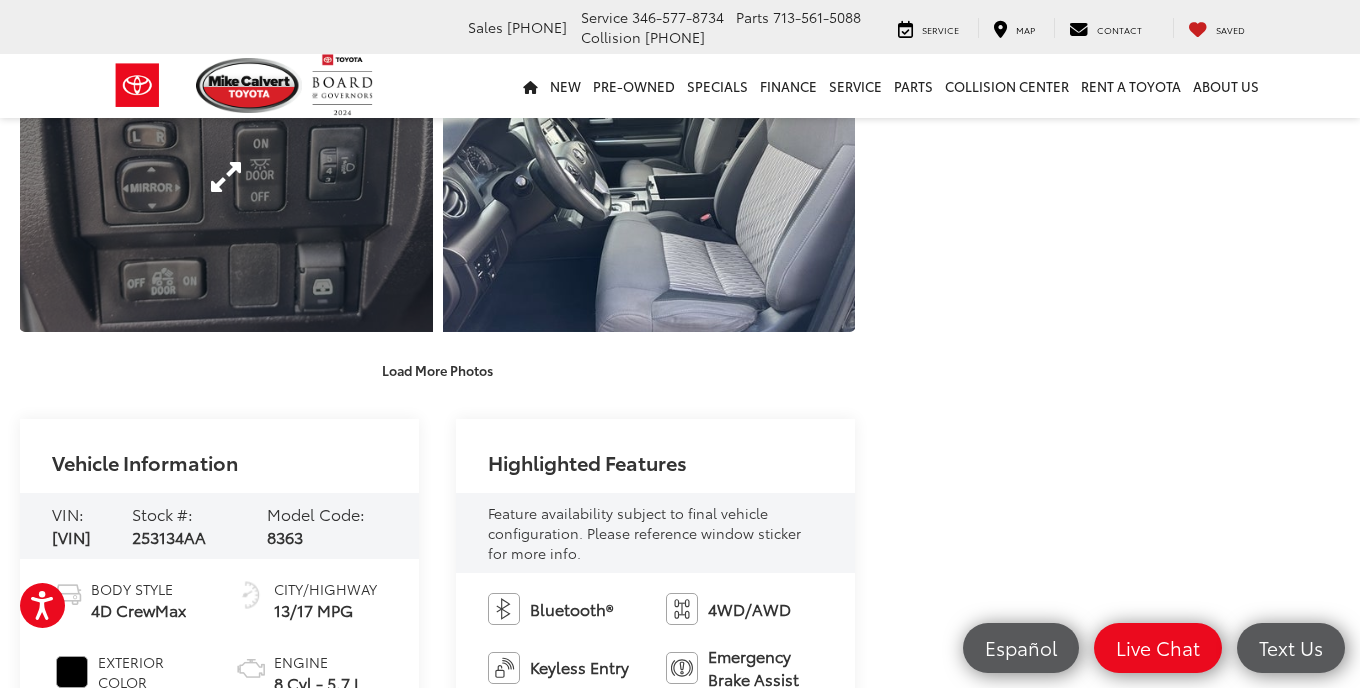 scroll, scrollTop: 2892, scrollLeft: 0, axis: vertical 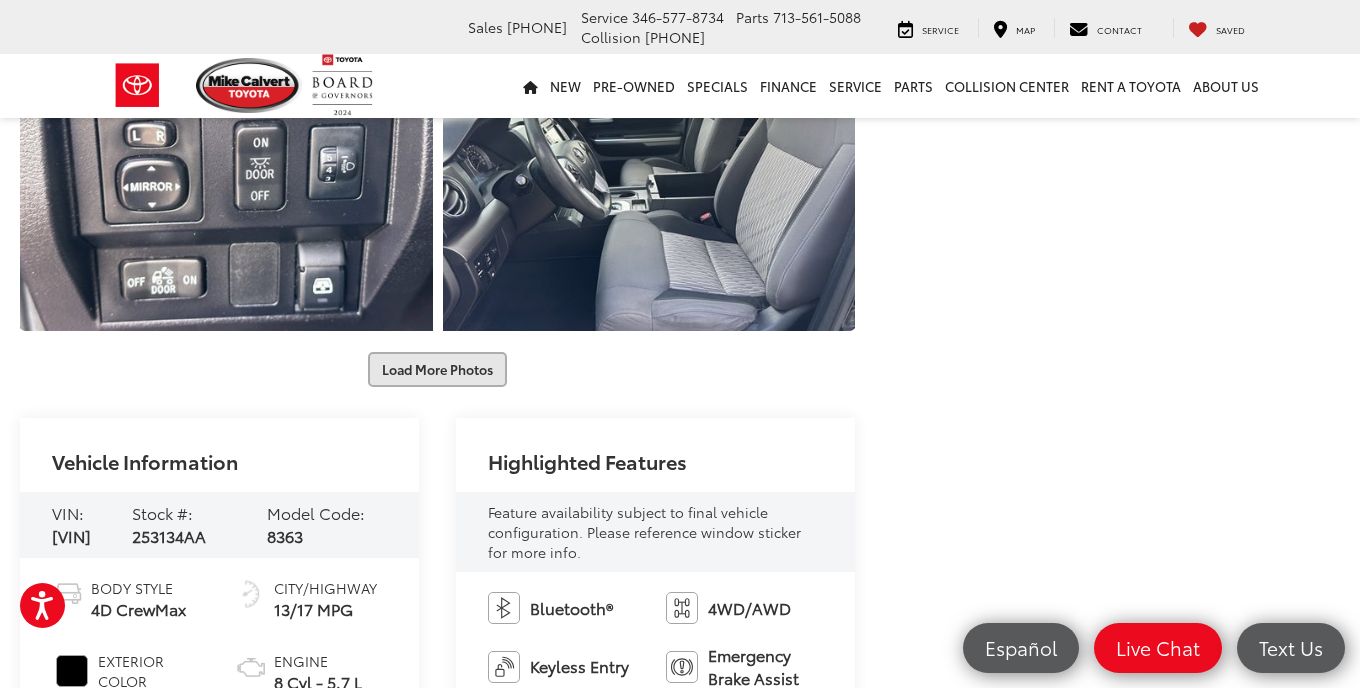 click on "Load More Photos" at bounding box center (437, 369) 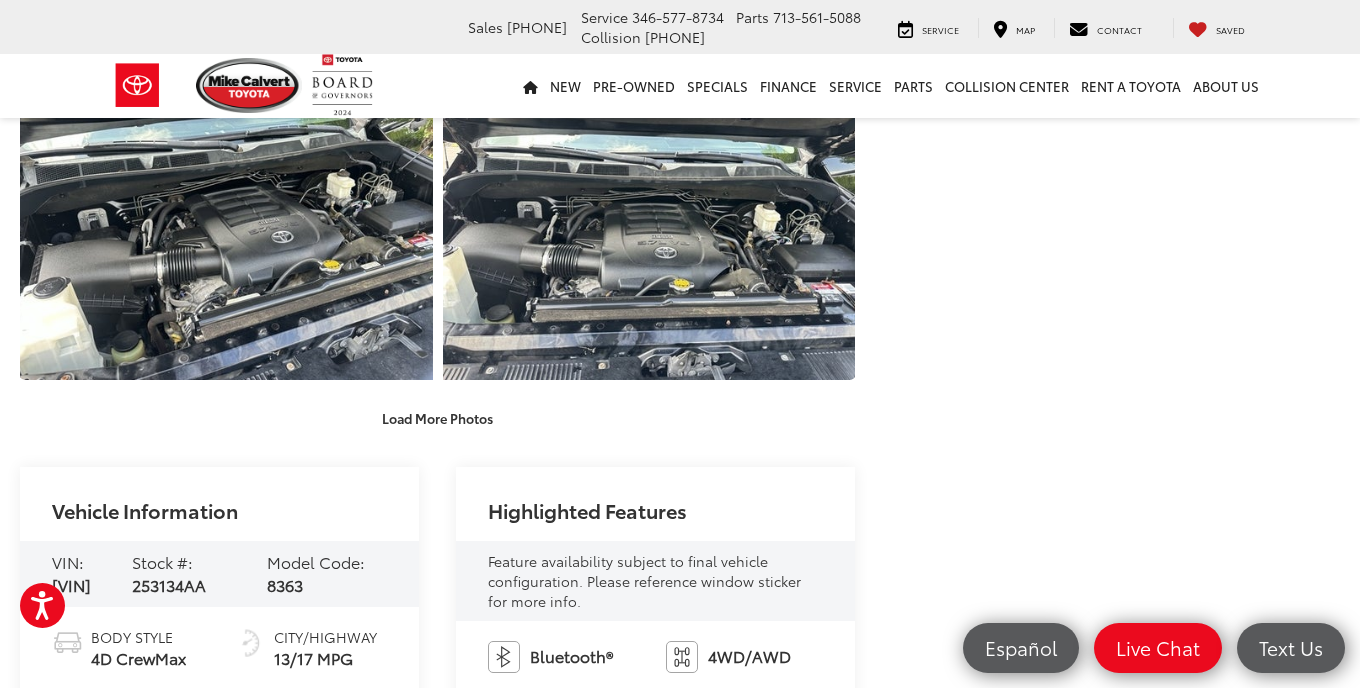 scroll, scrollTop: 3483, scrollLeft: 0, axis: vertical 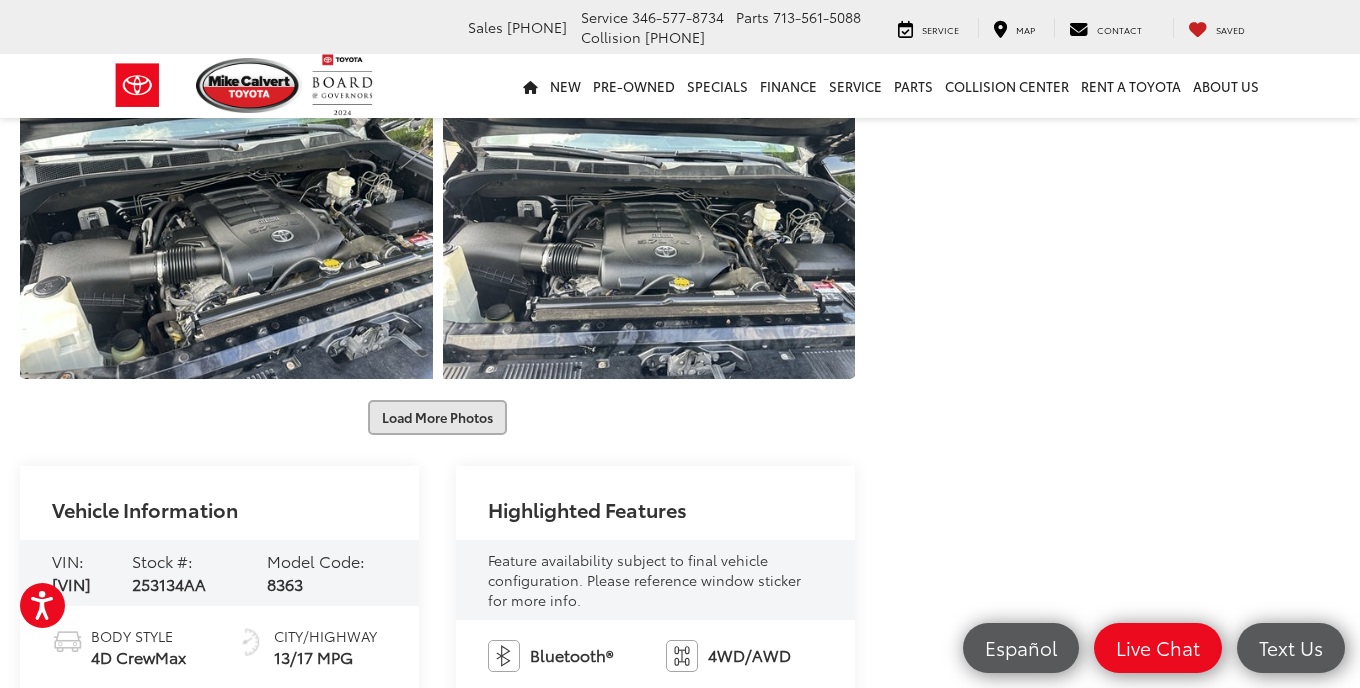 click on "Load More Photos" at bounding box center [437, 417] 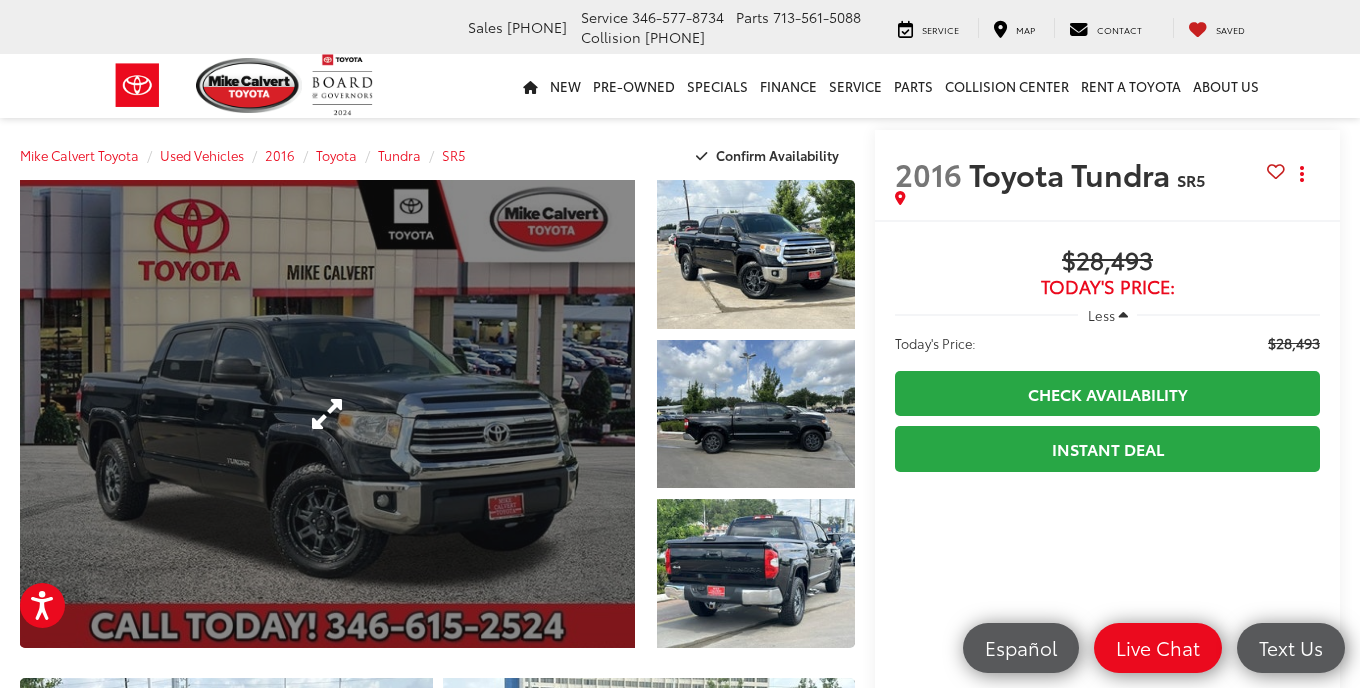 scroll, scrollTop: 0, scrollLeft: 0, axis: both 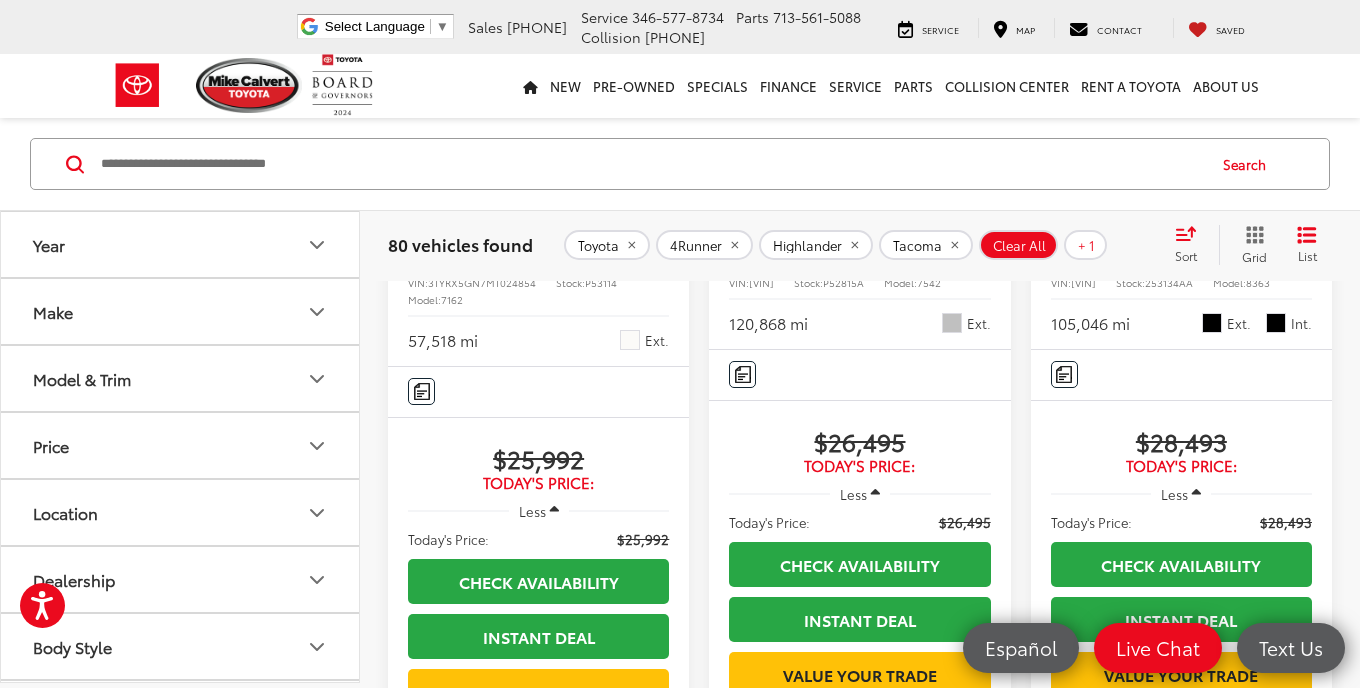 click on "Toyota Tacoma" at bounding box center [822, 217] 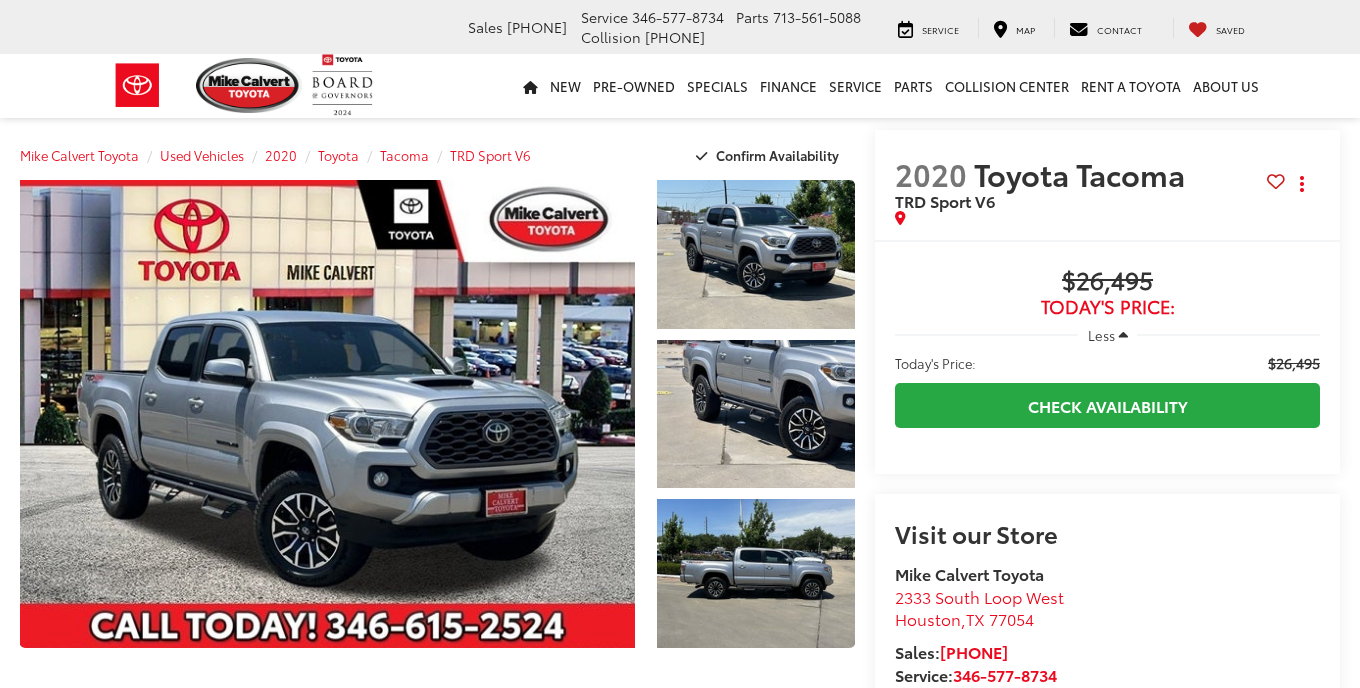 scroll, scrollTop: 0, scrollLeft: 0, axis: both 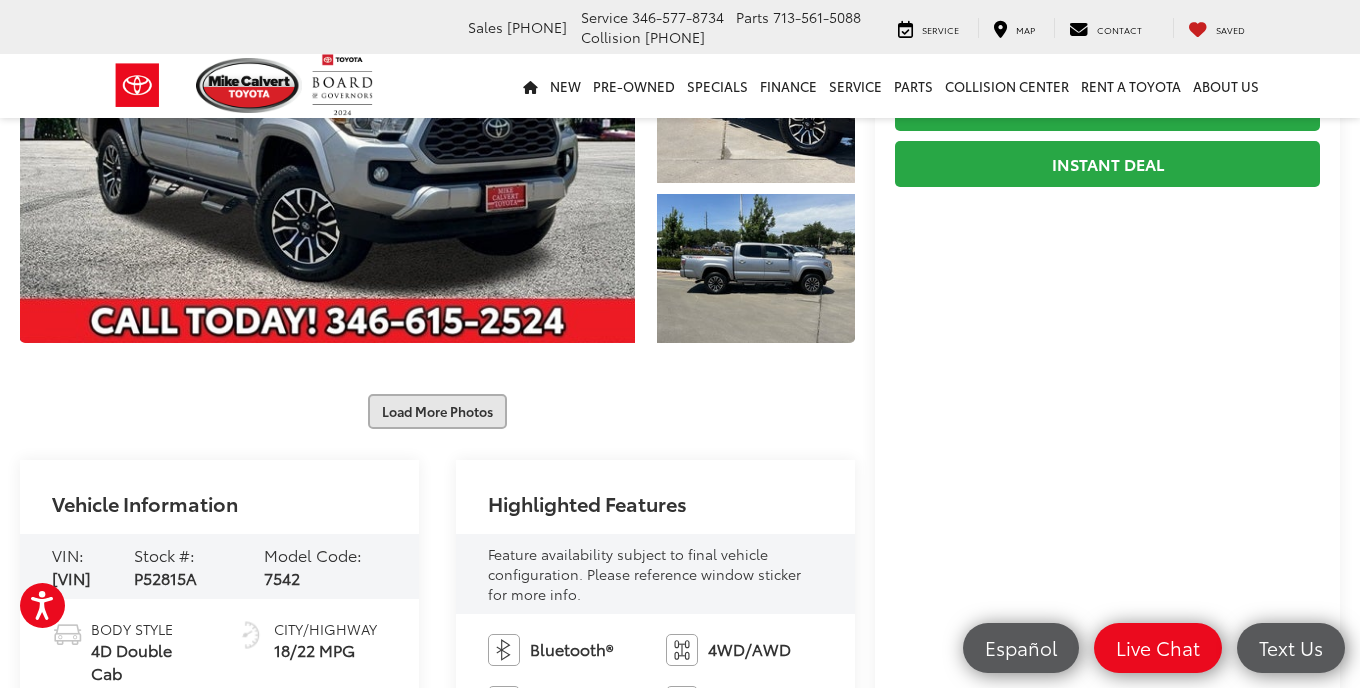 click on "Load More Photos" at bounding box center [437, 411] 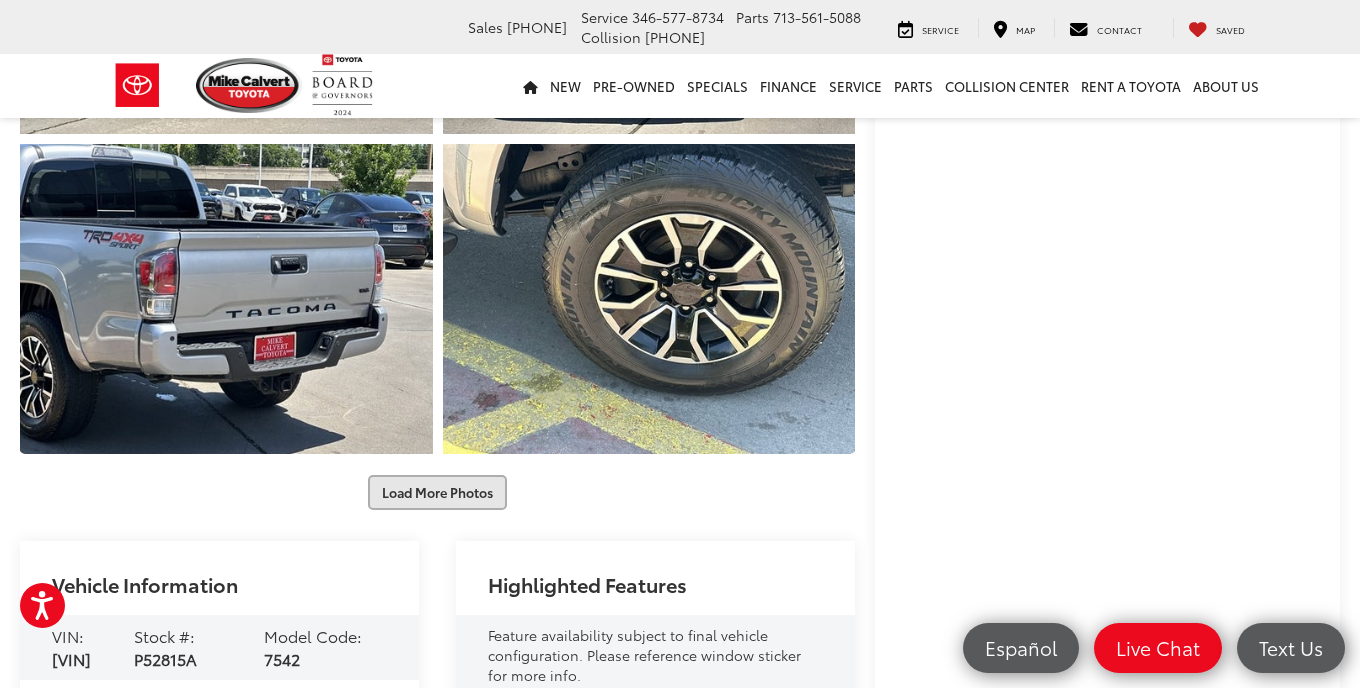 scroll, scrollTop: 854, scrollLeft: 0, axis: vertical 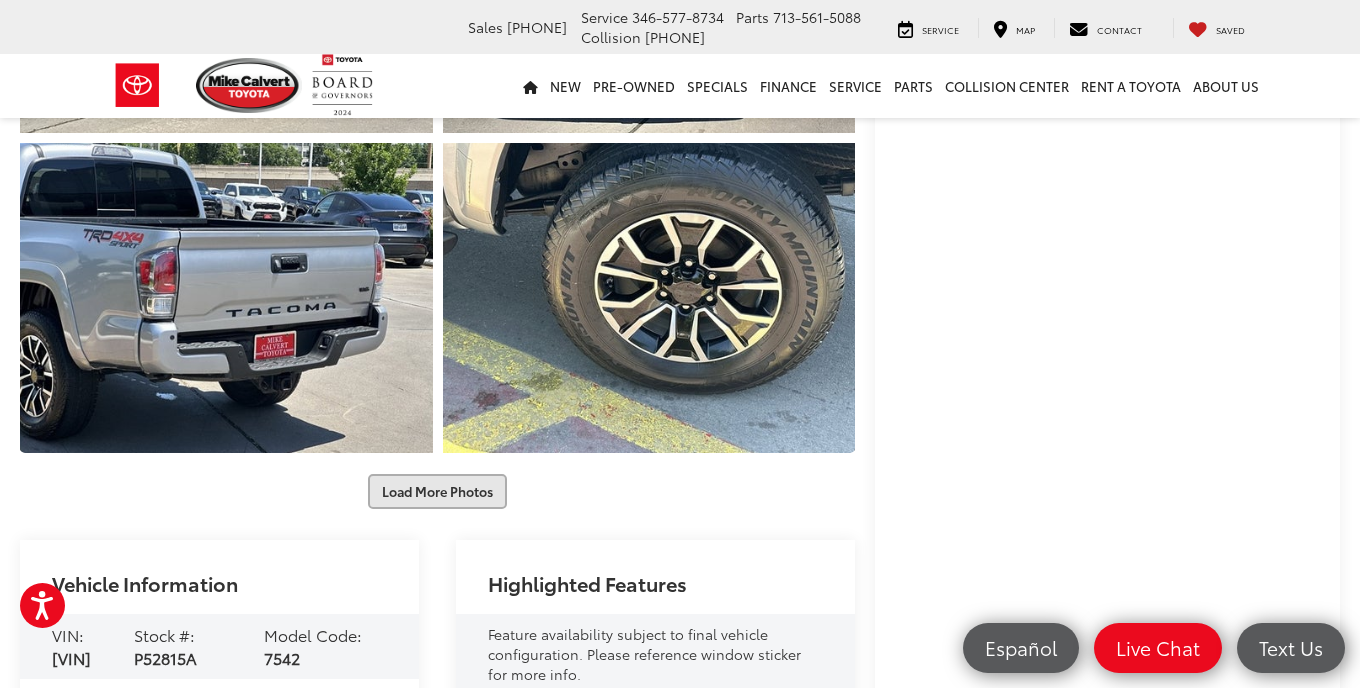 click on "Load More Photos" at bounding box center (437, 491) 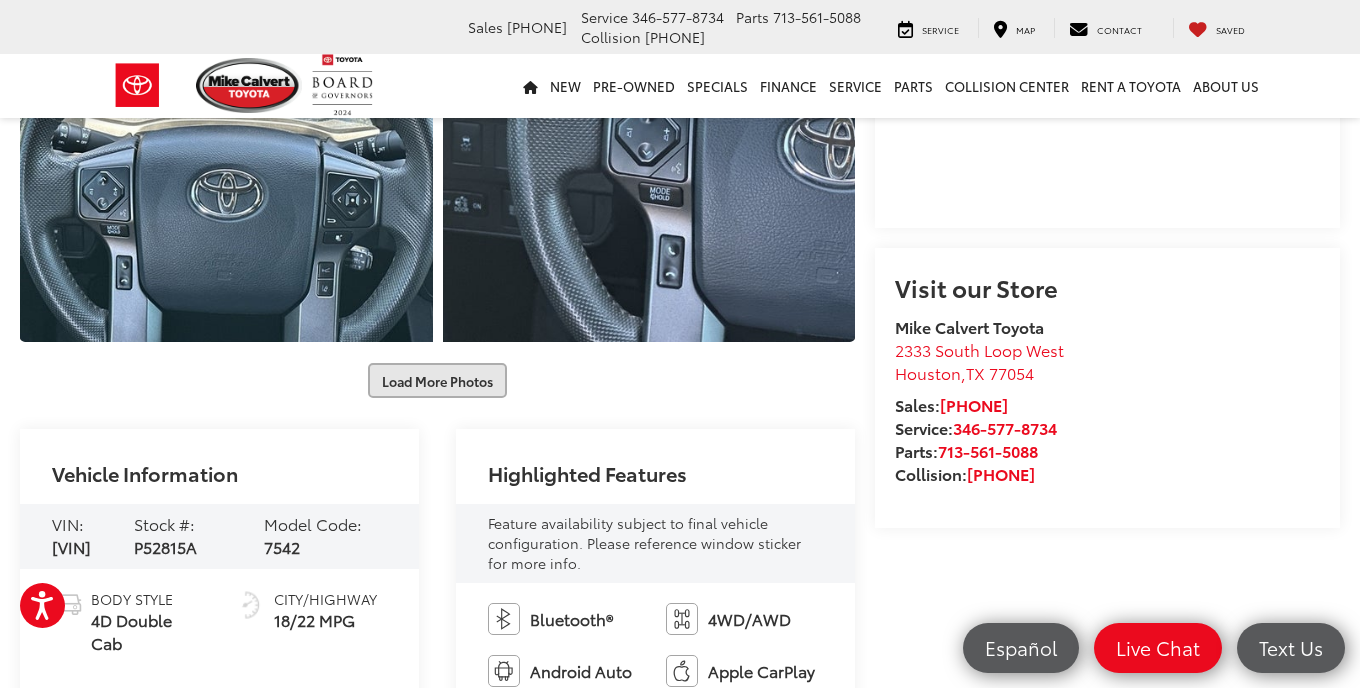 scroll, scrollTop: 1608, scrollLeft: 0, axis: vertical 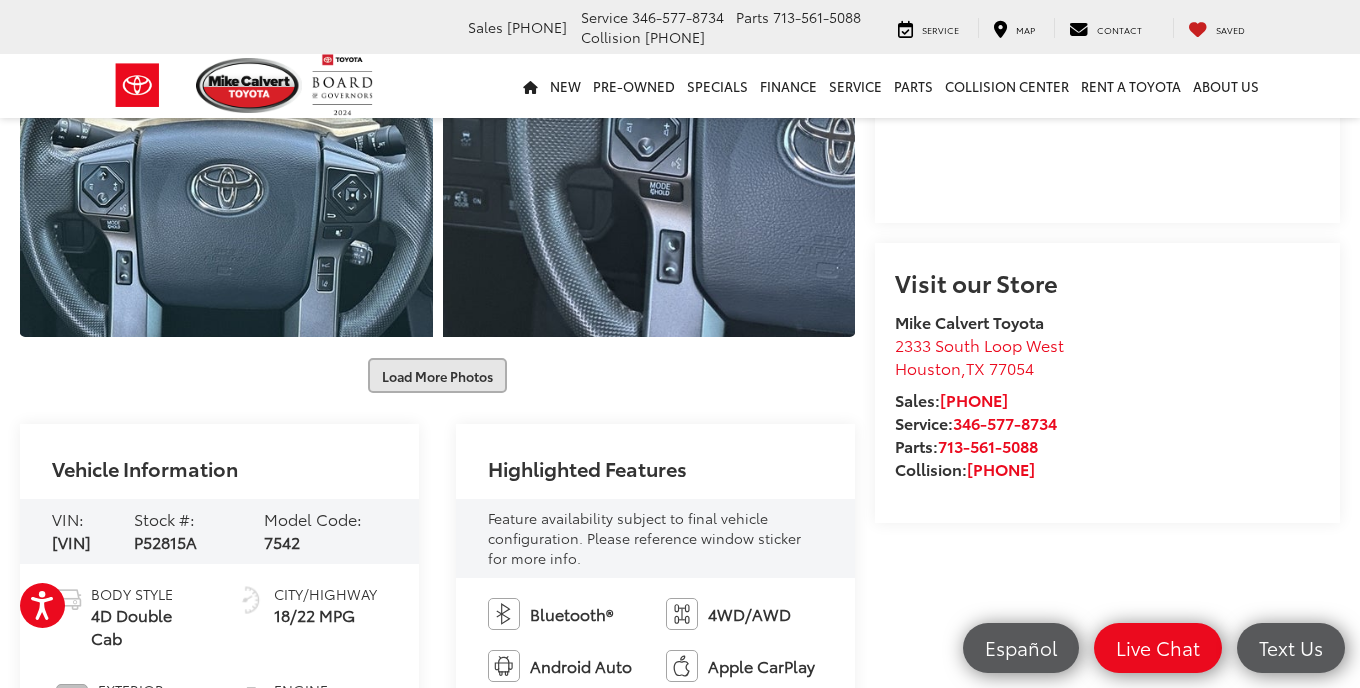 click on "Load More Photos" at bounding box center (437, 375) 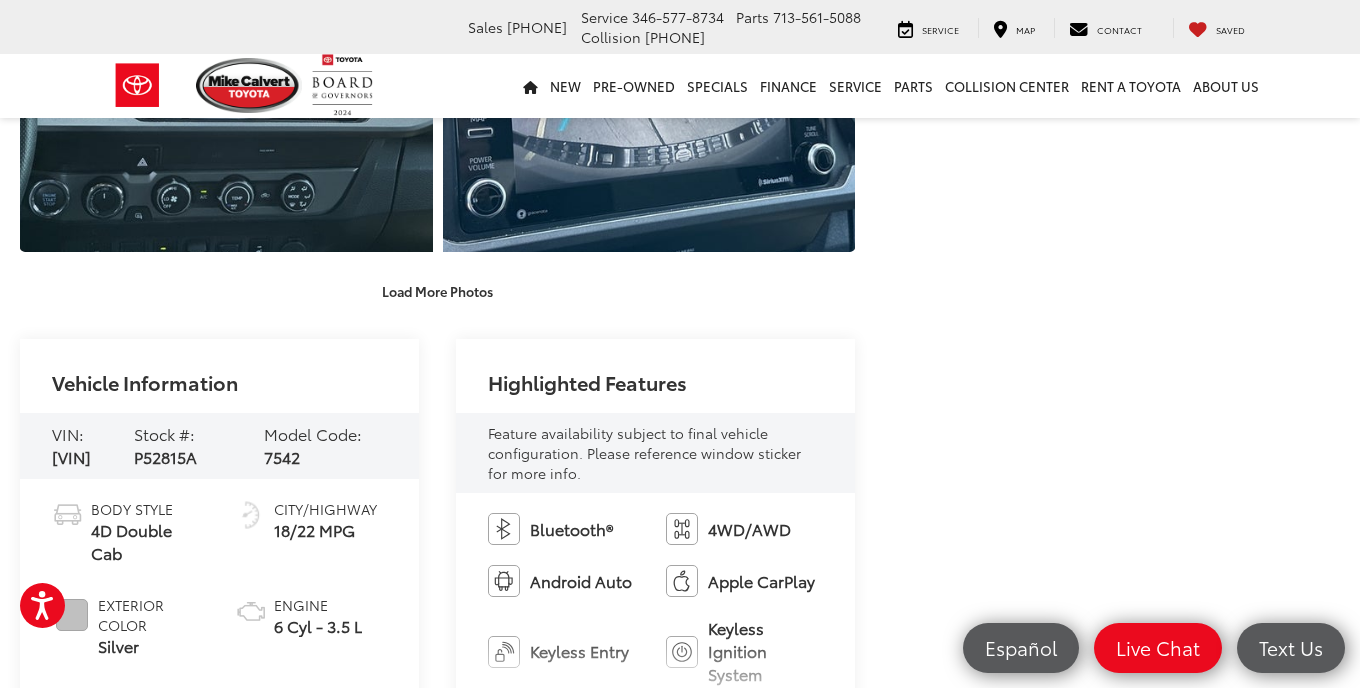 scroll, scrollTop: 2337, scrollLeft: 0, axis: vertical 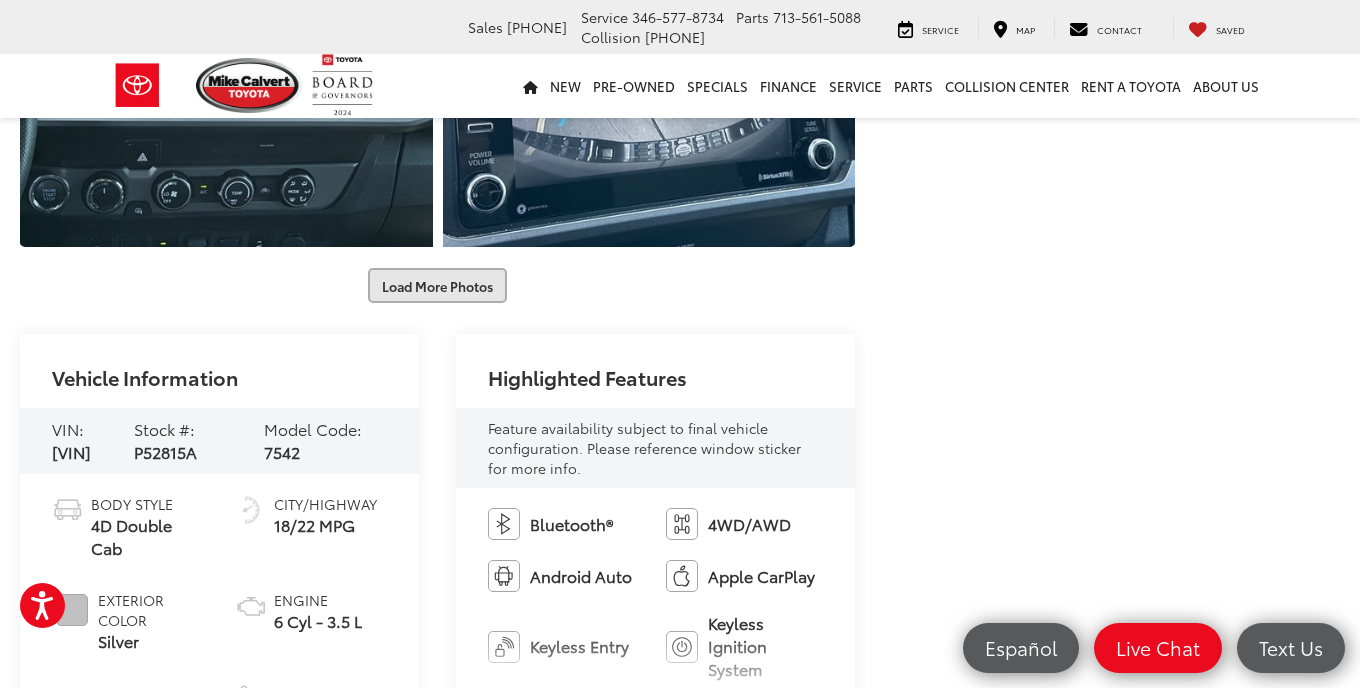 click on "Load More Photos" at bounding box center (437, 285) 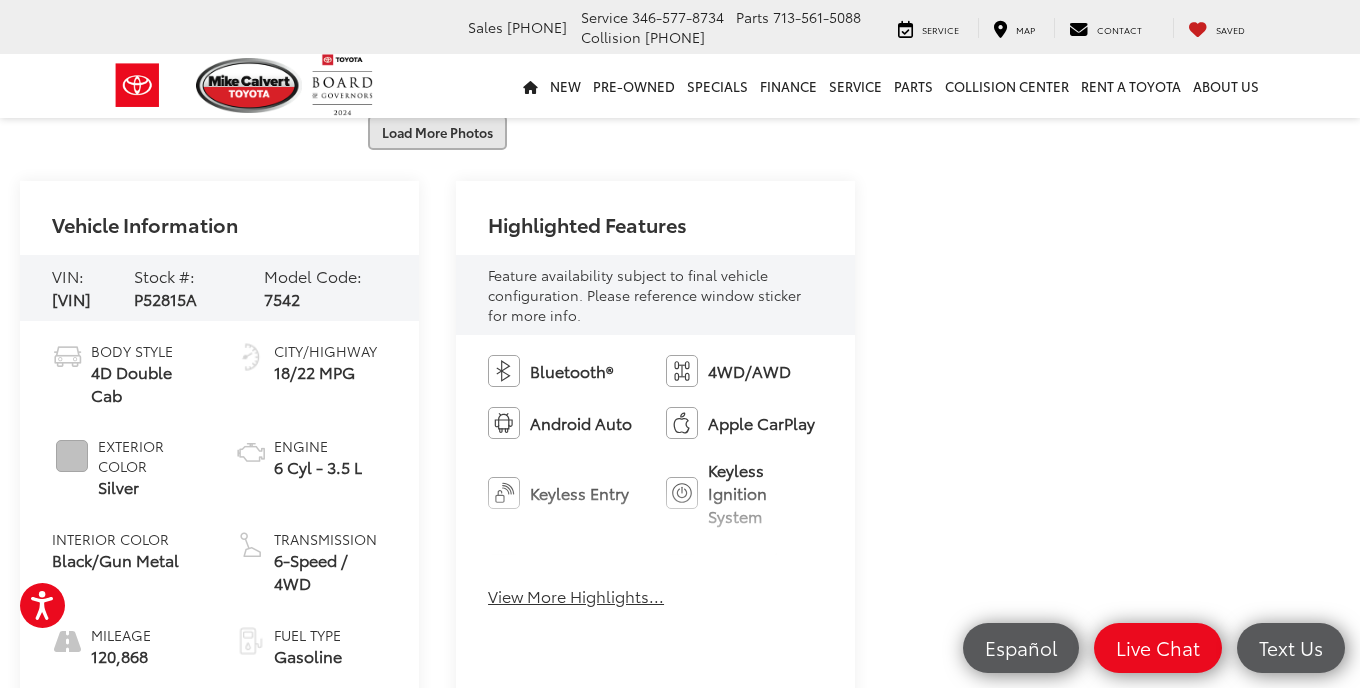 scroll, scrollTop: 3137, scrollLeft: 0, axis: vertical 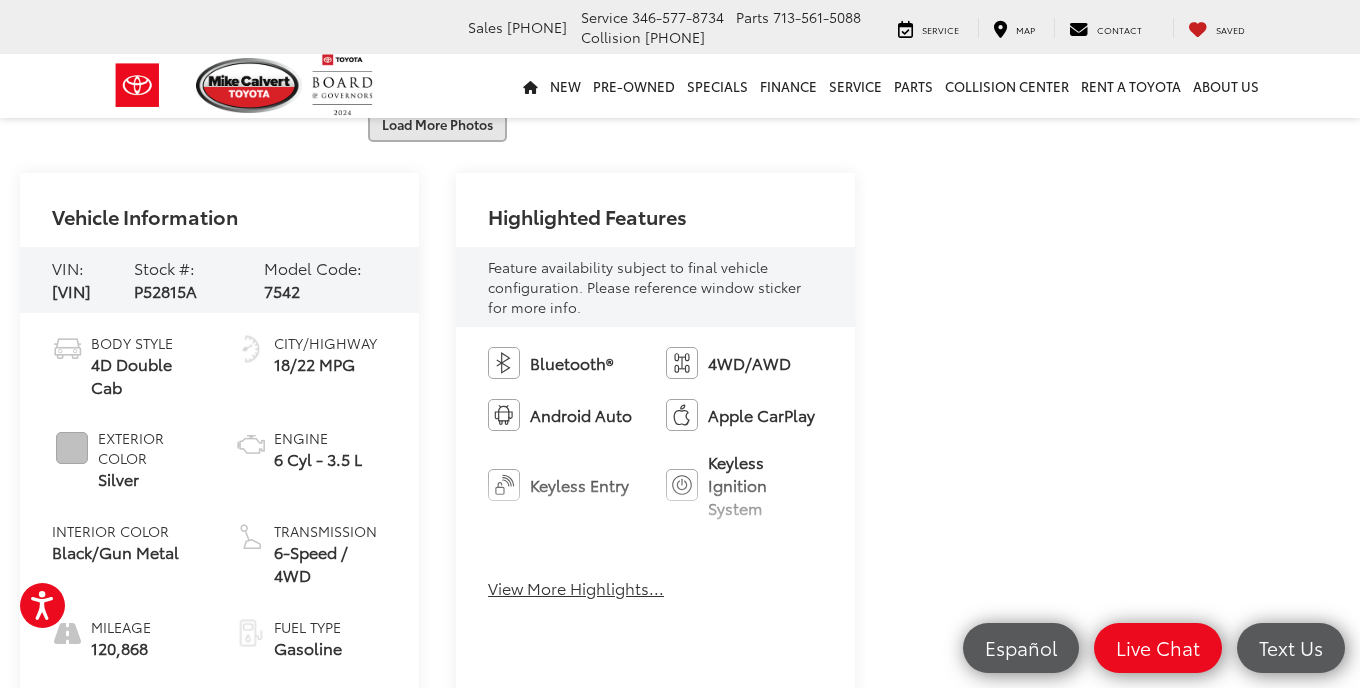 click on "Load More Photos" at bounding box center (437, 124) 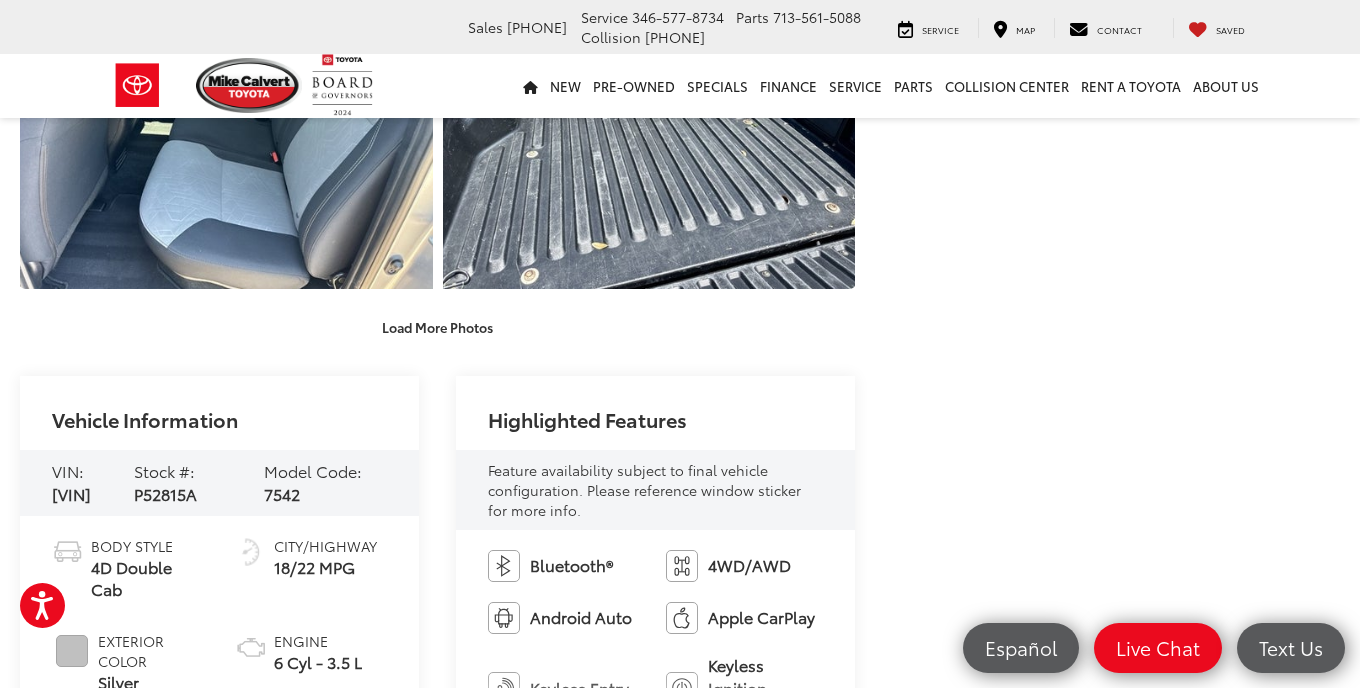 scroll, scrollTop: 3575, scrollLeft: 0, axis: vertical 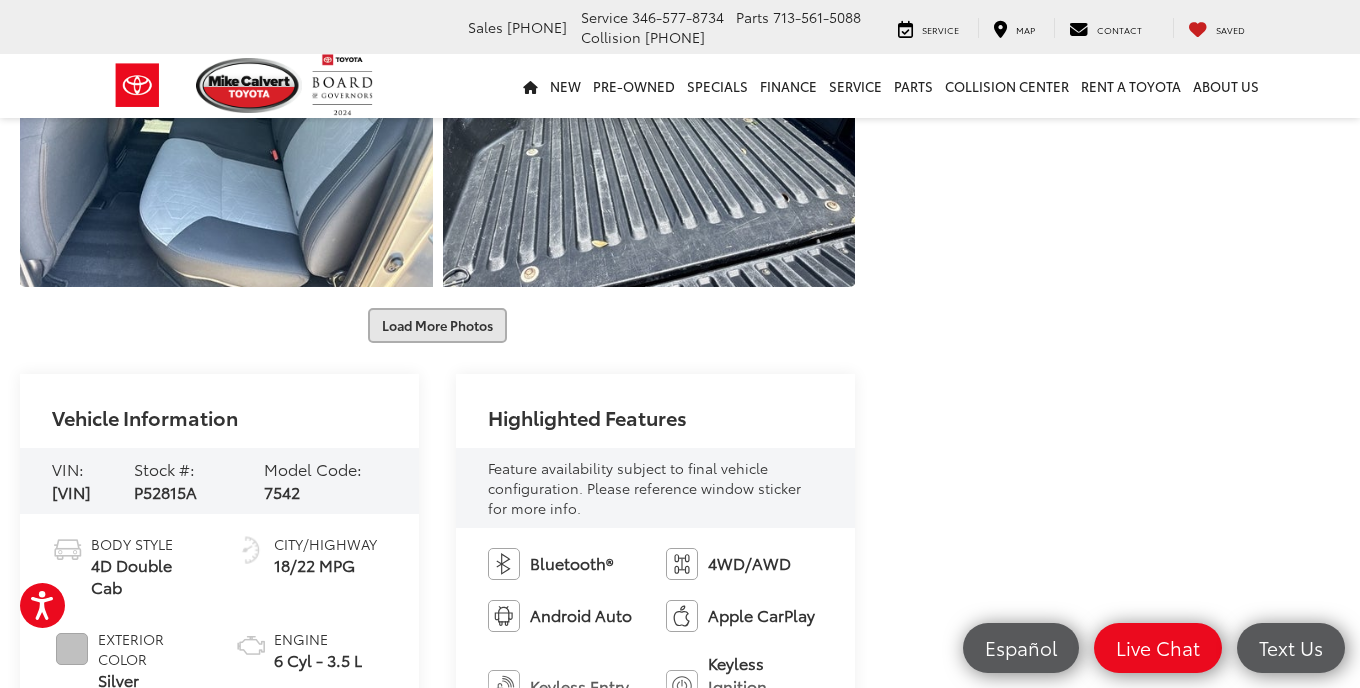 click on "Load More Photos" at bounding box center [437, 325] 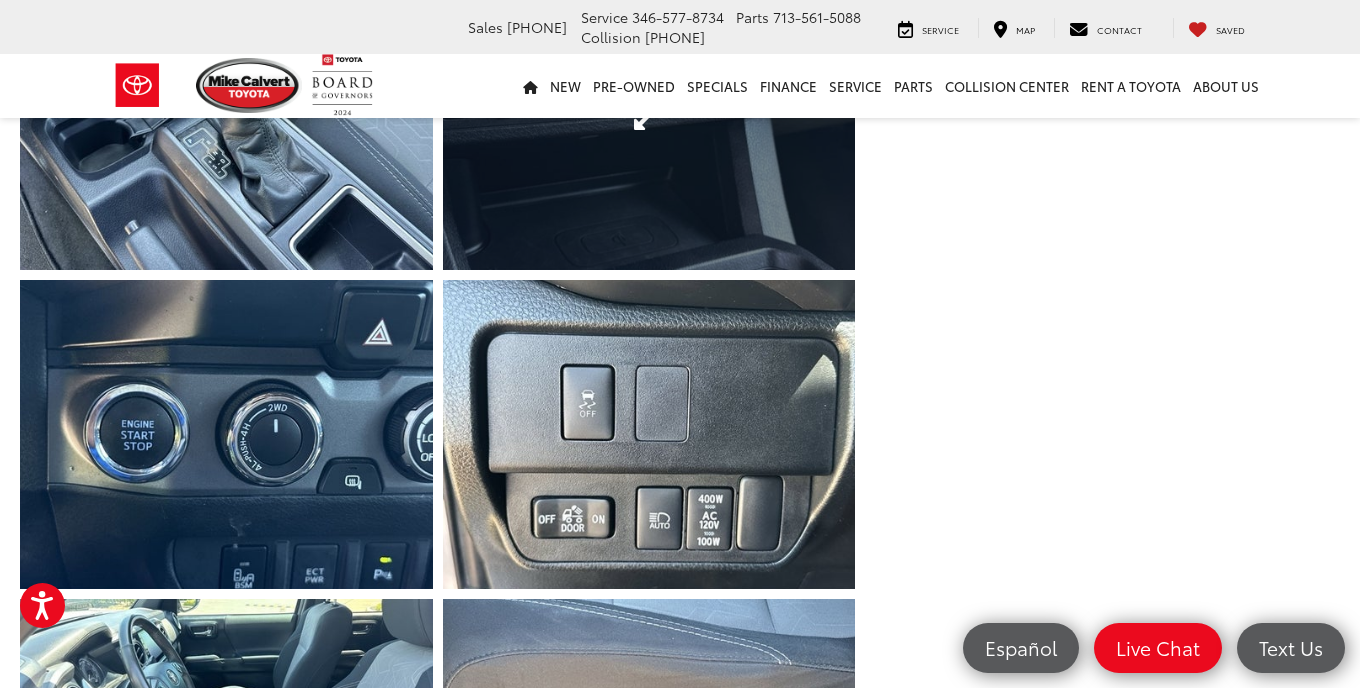 scroll, scrollTop: 2625, scrollLeft: 0, axis: vertical 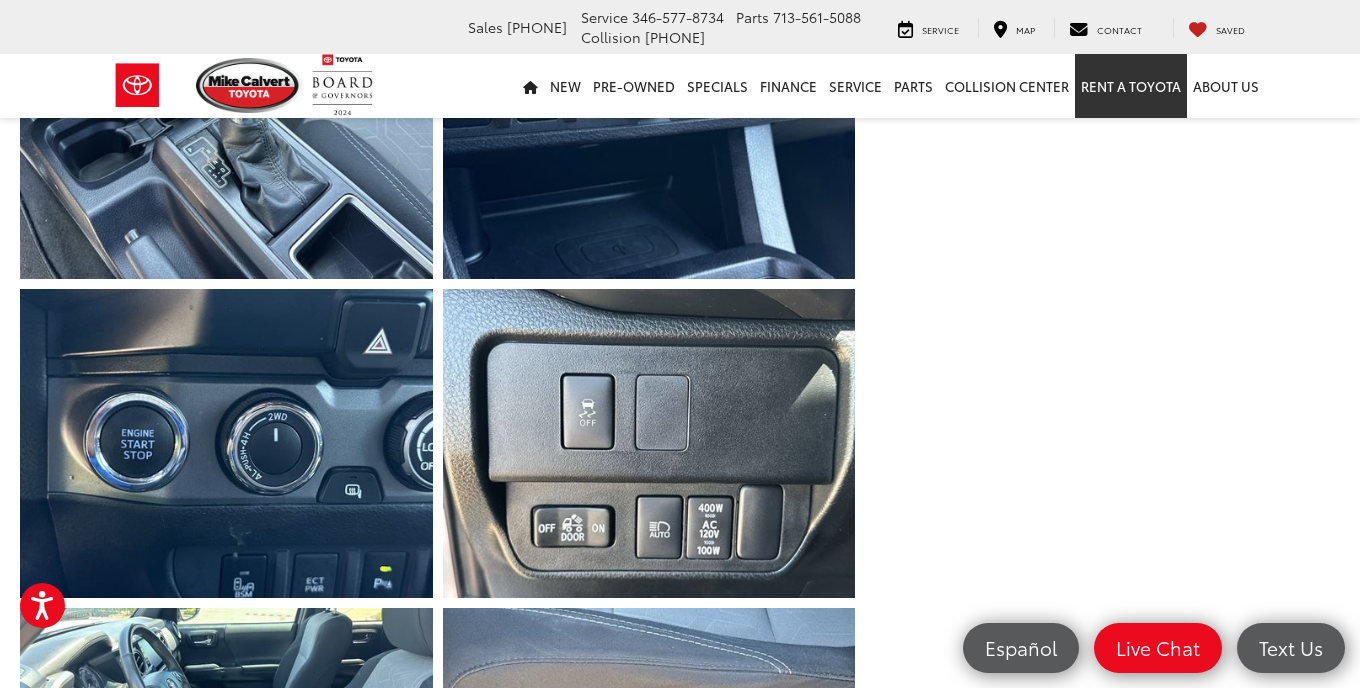 click on "Rent a Toyota" at bounding box center (1131, 86) 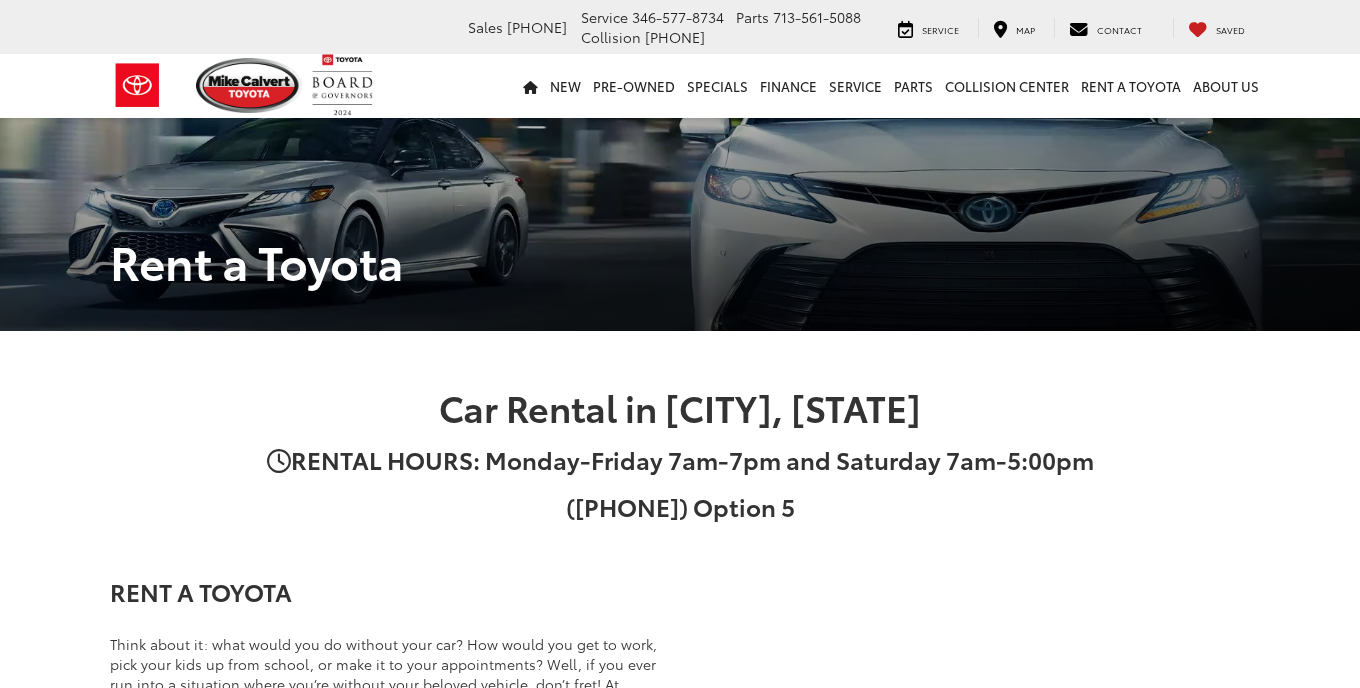 scroll, scrollTop: 0, scrollLeft: 0, axis: both 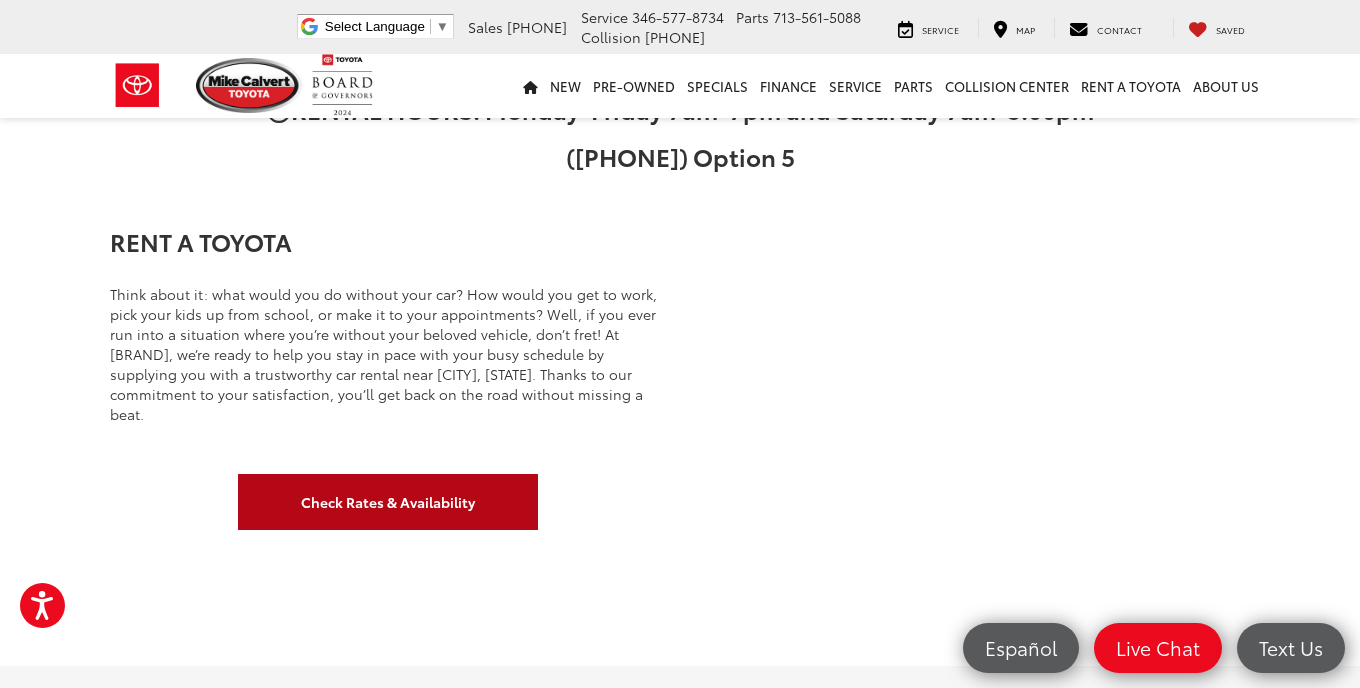 click on "Check Rates & Availability" at bounding box center (388, 502) 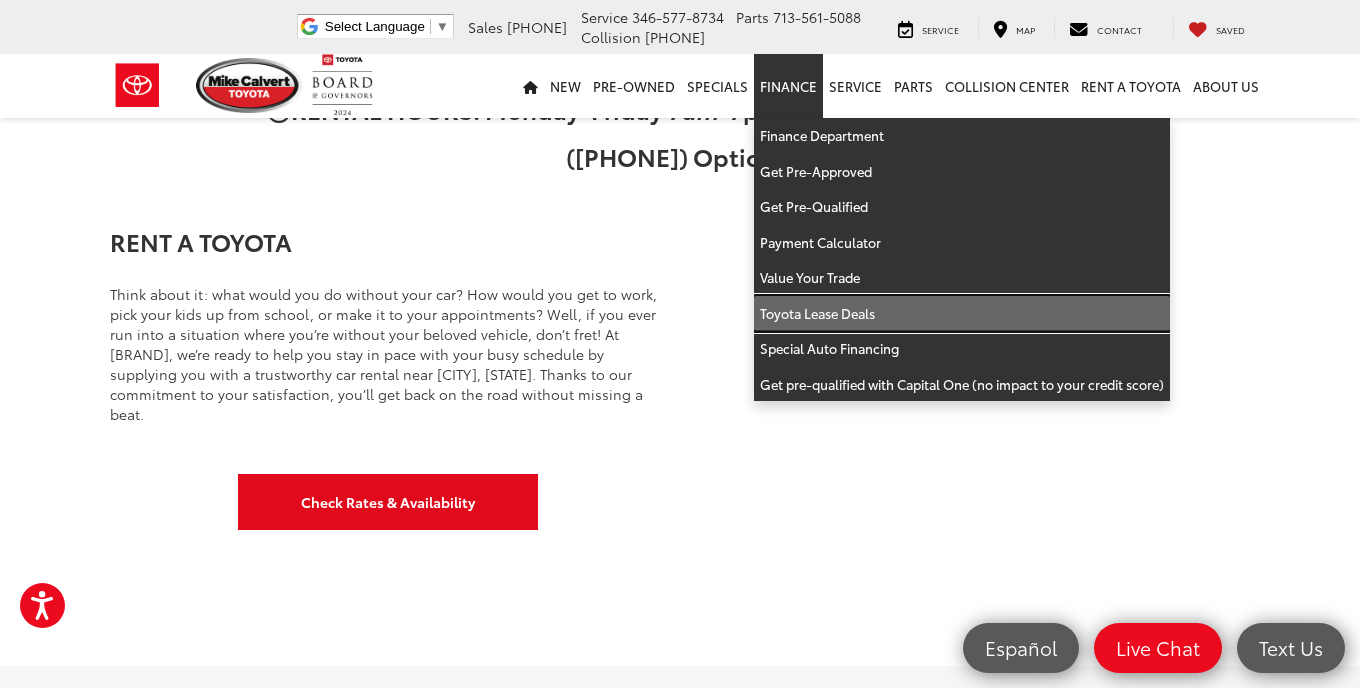 click on "Toyota Lease Deals" at bounding box center [962, 314] 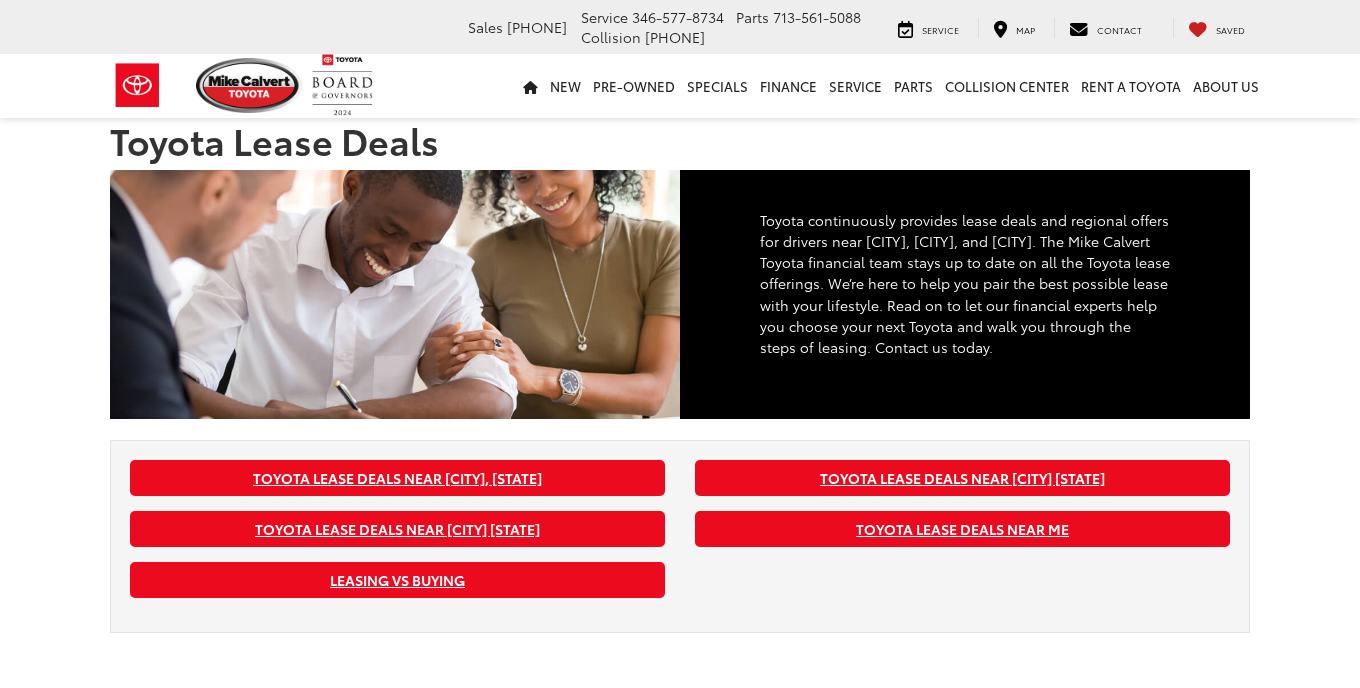 scroll, scrollTop: 0, scrollLeft: 0, axis: both 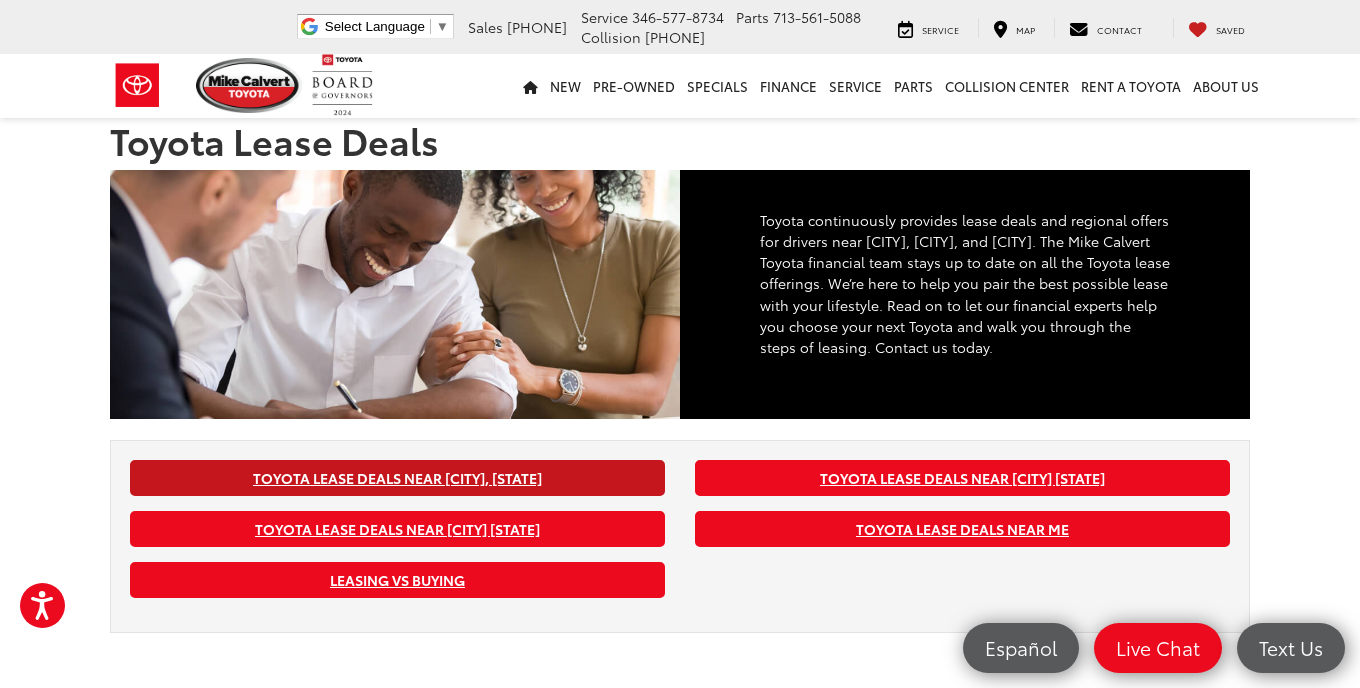 click on "Toyota Lease Deals near [CITY], [STATE]" at bounding box center (397, 478) 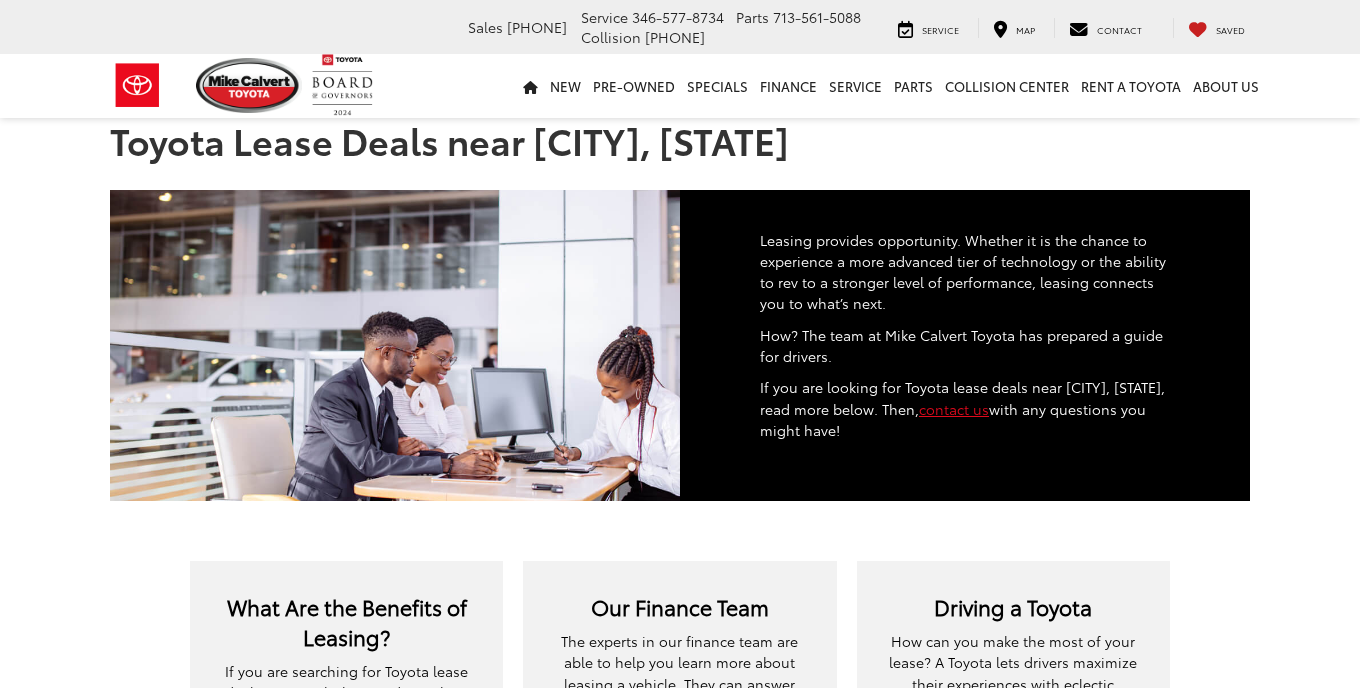 scroll, scrollTop: 0, scrollLeft: 0, axis: both 